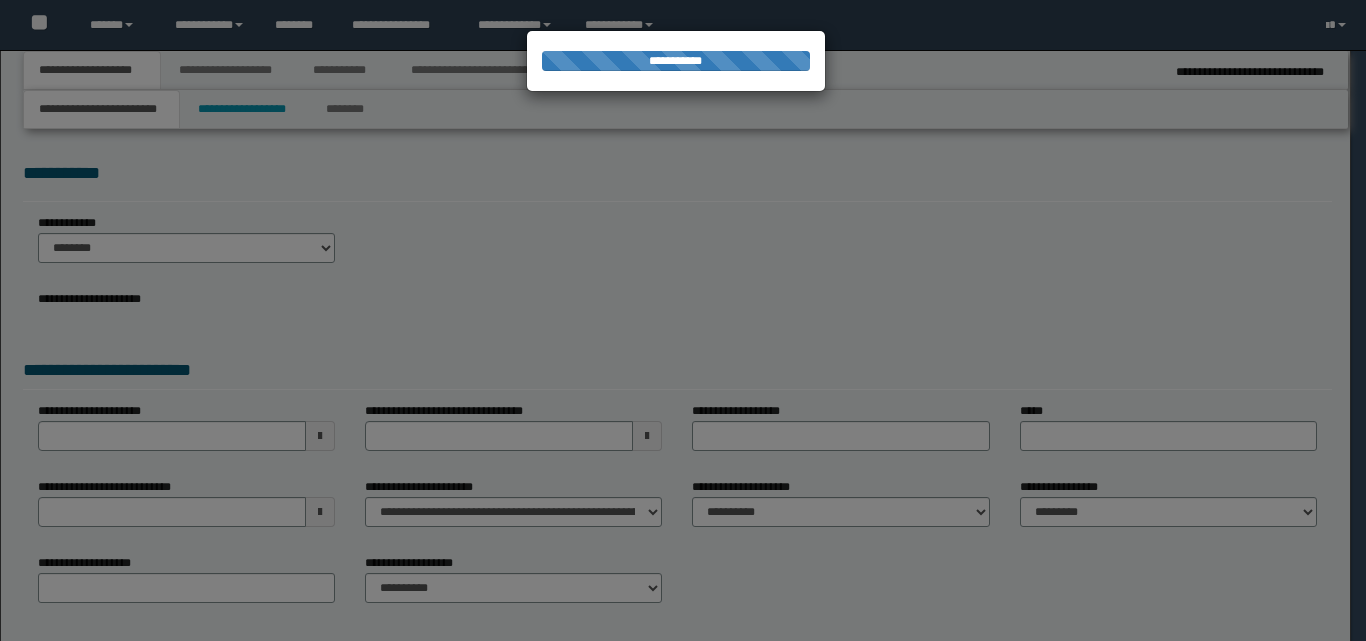 scroll, scrollTop: 0, scrollLeft: 0, axis: both 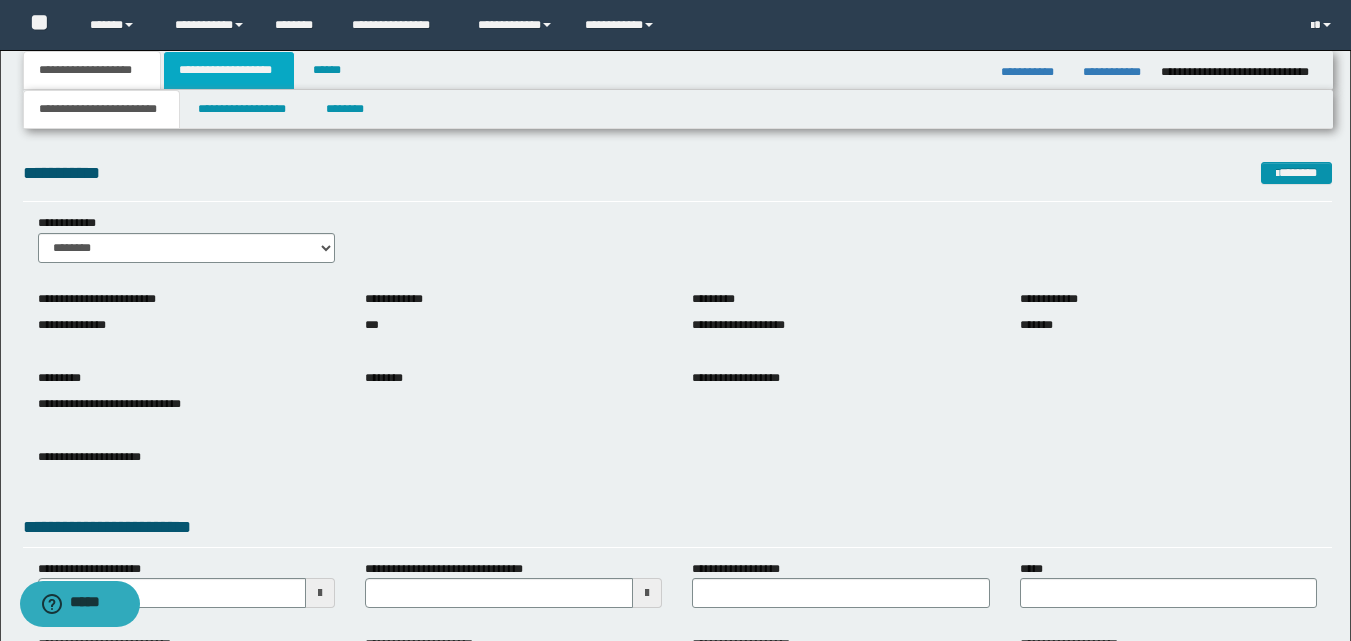 click on "**********" at bounding box center (229, 70) 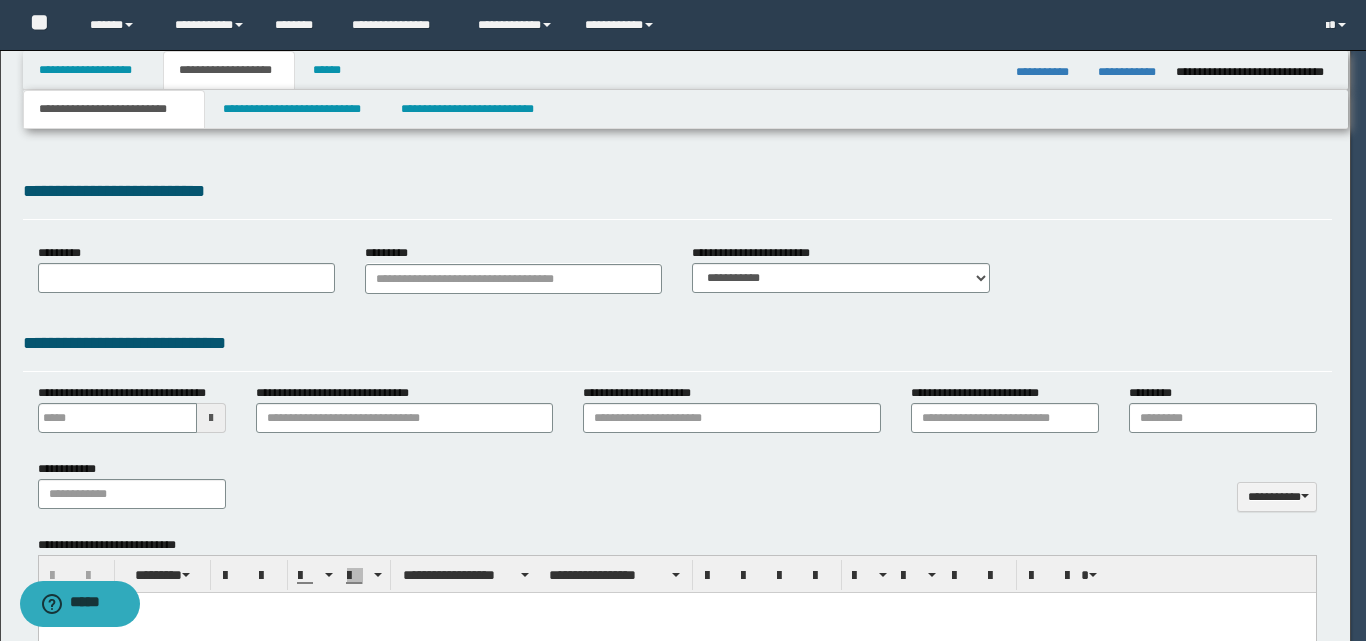 select on "*" 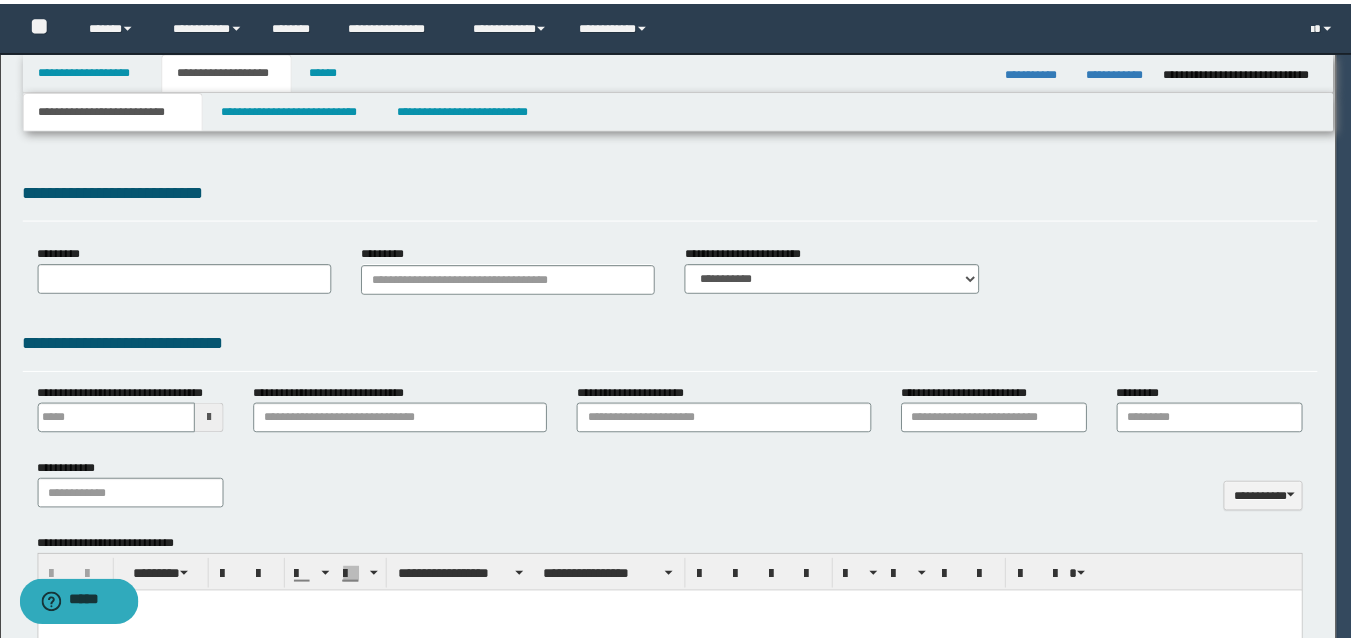 scroll, scrollTop: 0, scrollLeft: 0, axis: both 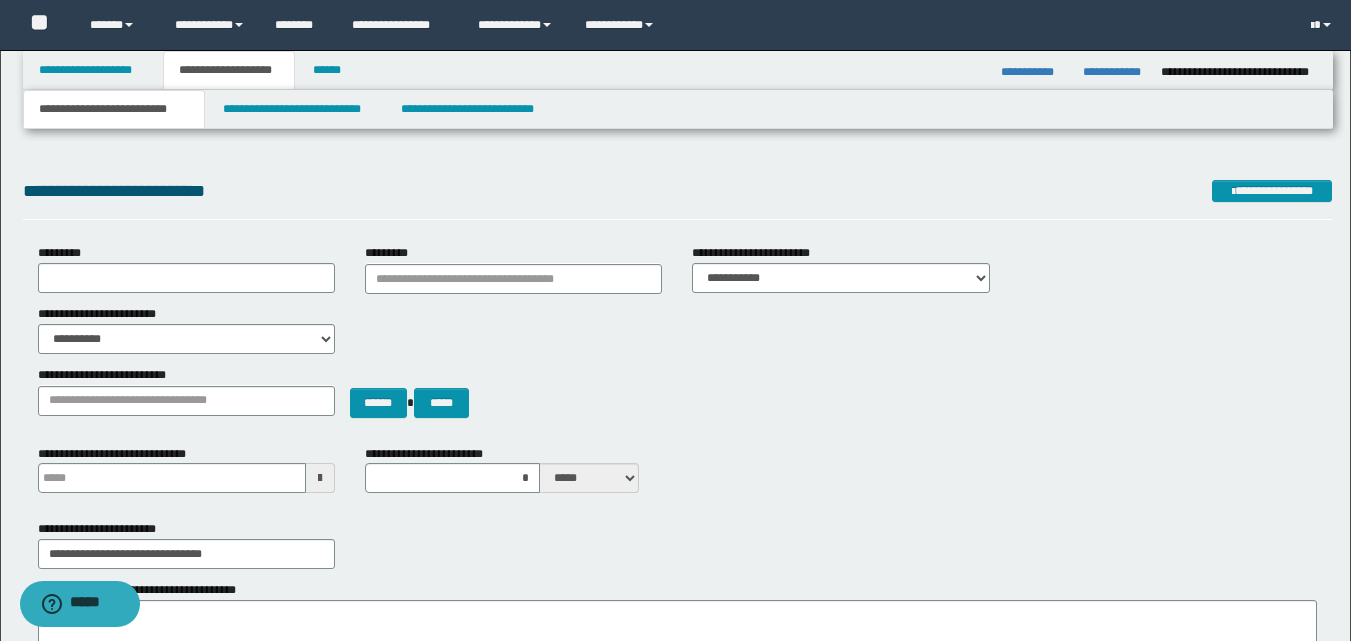 click on "**********" at bounding box center [114, 109] 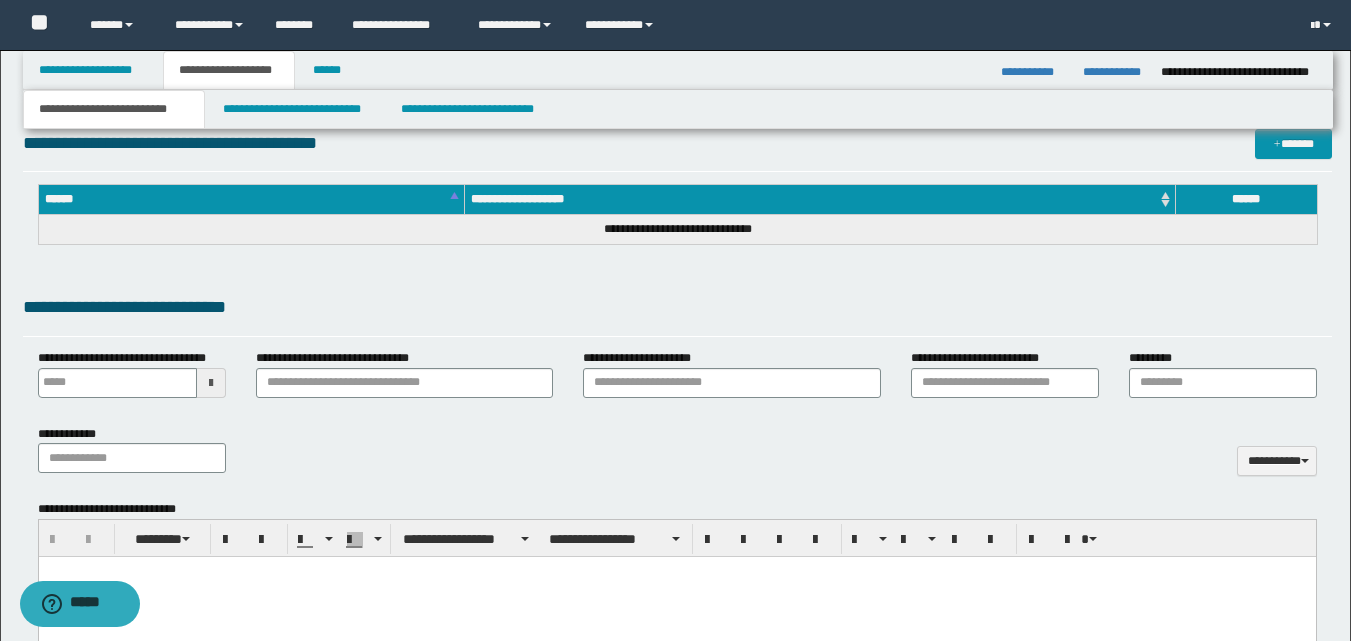 scroll, scrollTop: 1000, scrollLeft: 0, axis: vertical 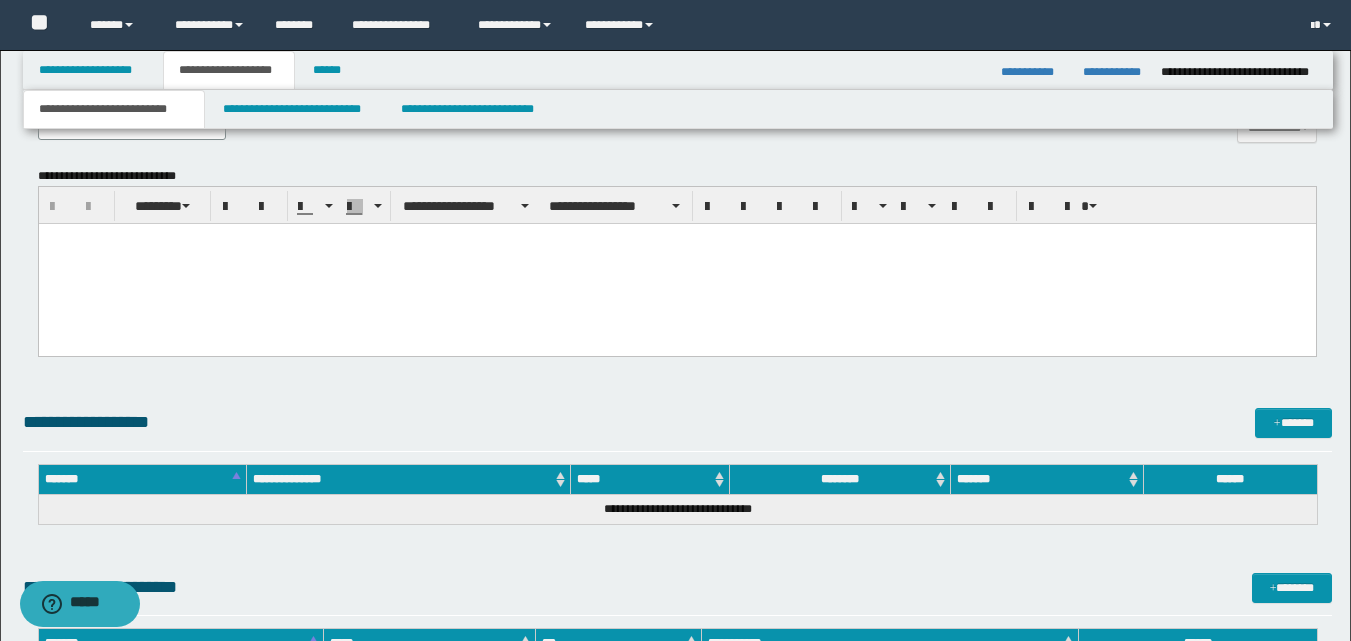 click at bounding box center [676, 239] 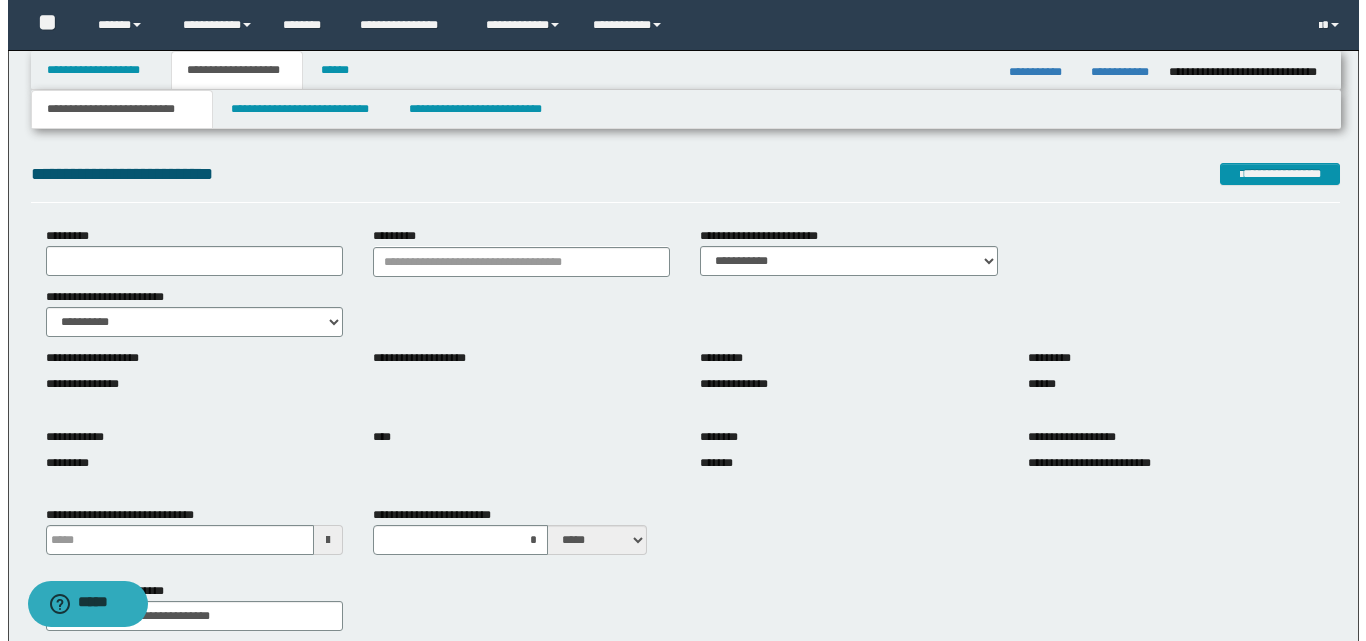 scroll, scrollTop: 0, scrollLeft: 0, axis: both 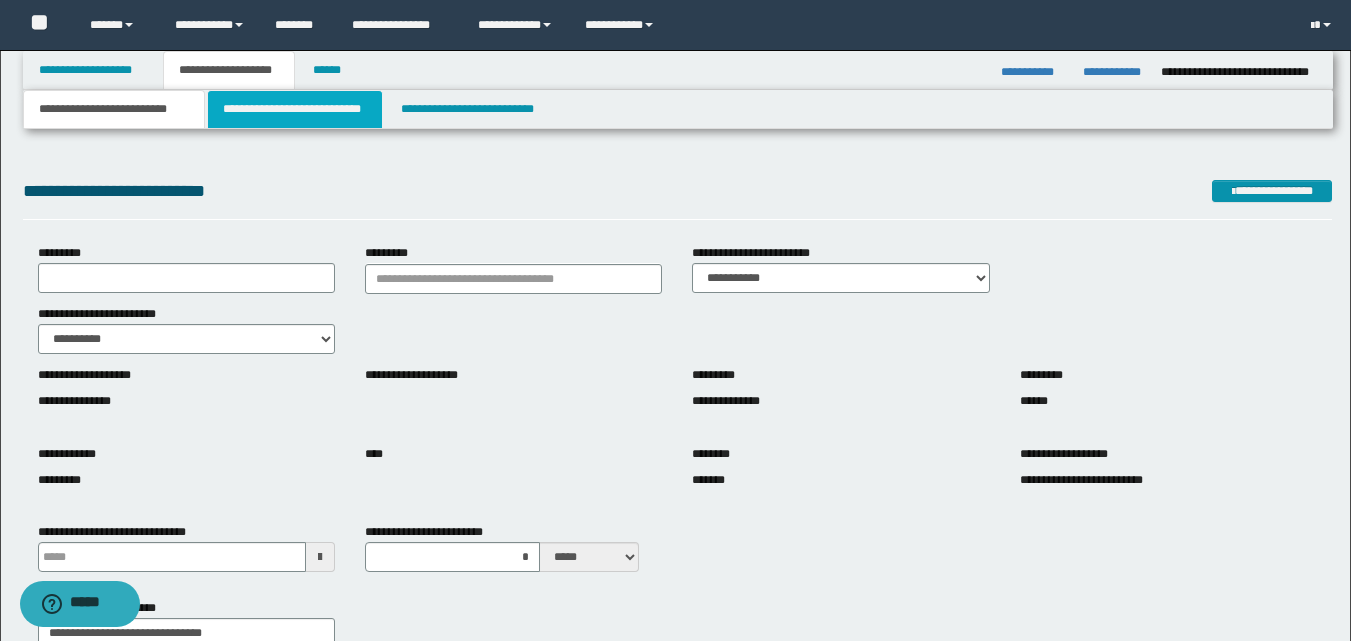 click on "**********" at bounding box center (295, 109) 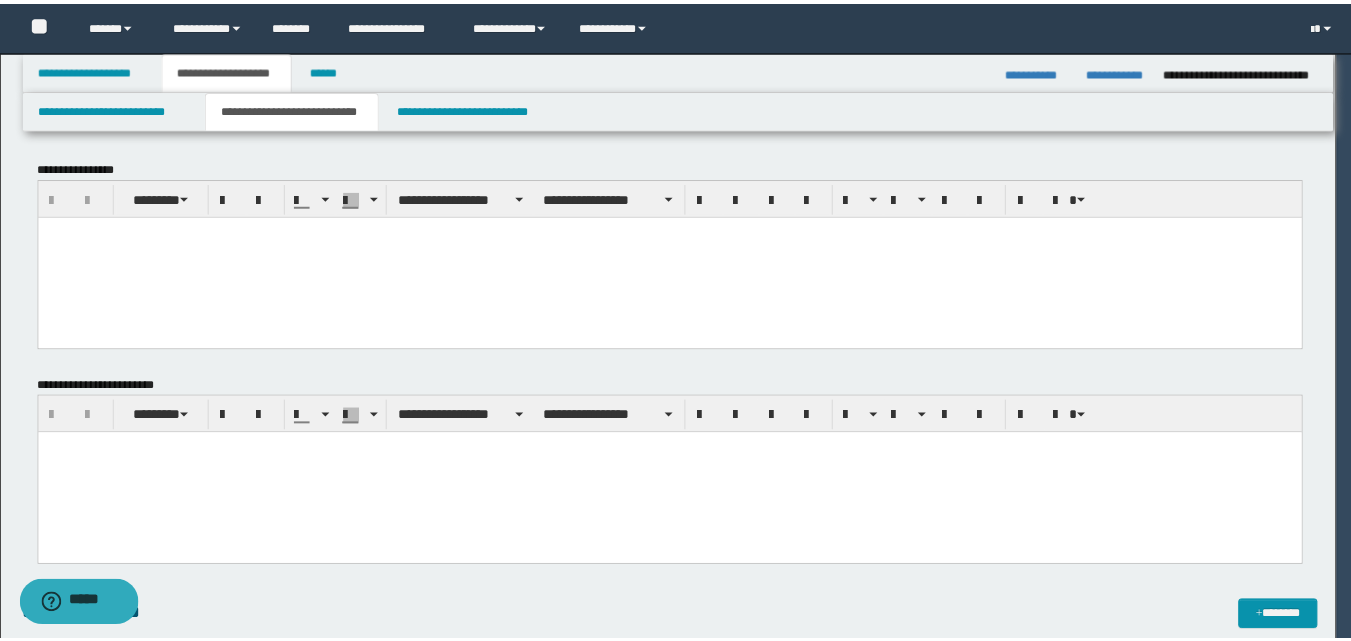 scroll, scrollTop: 0, scrollLeft: 0, axis: both 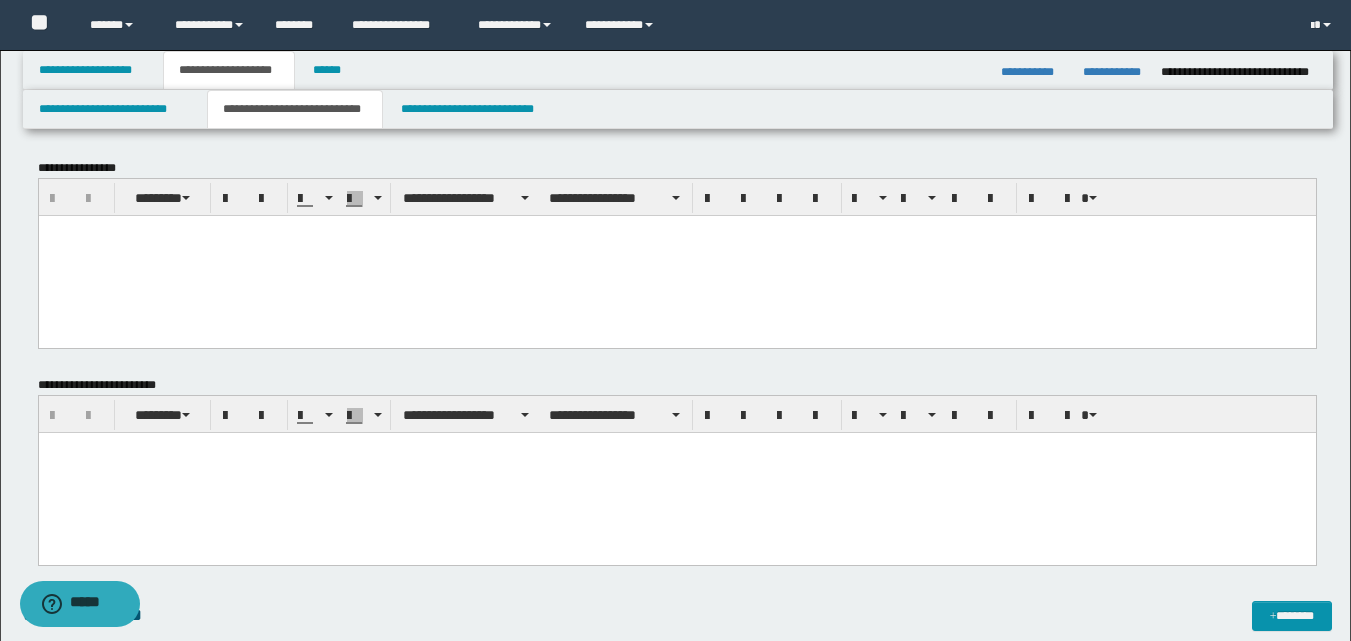 click at bounding box center (676, 472) 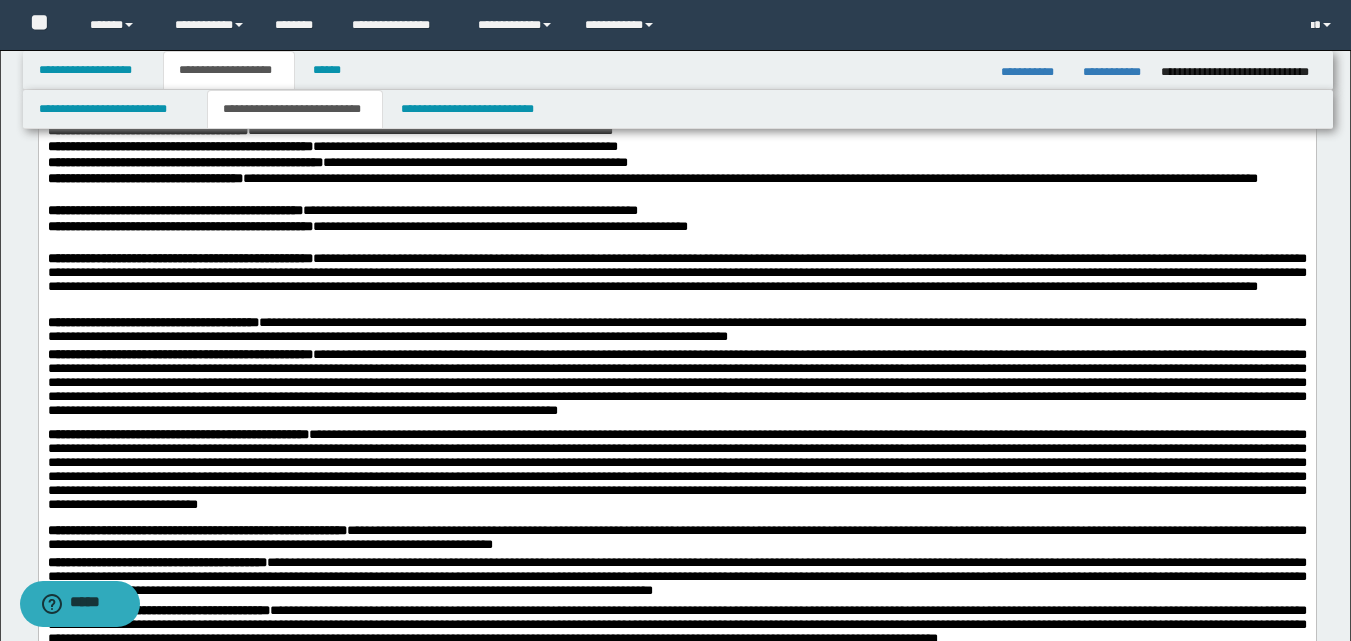 scroll, scrollTop: 1000, scrollLeft: 0, axis: vertical 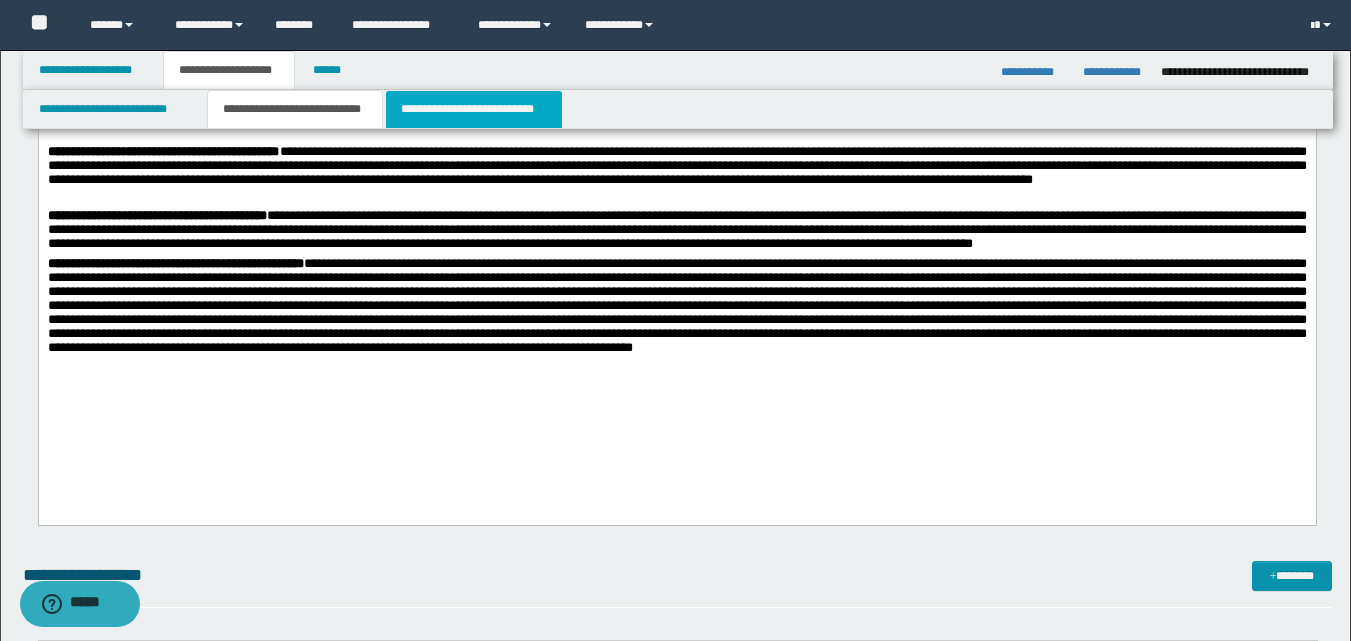click on "**********" at bounding box center [474, 109] 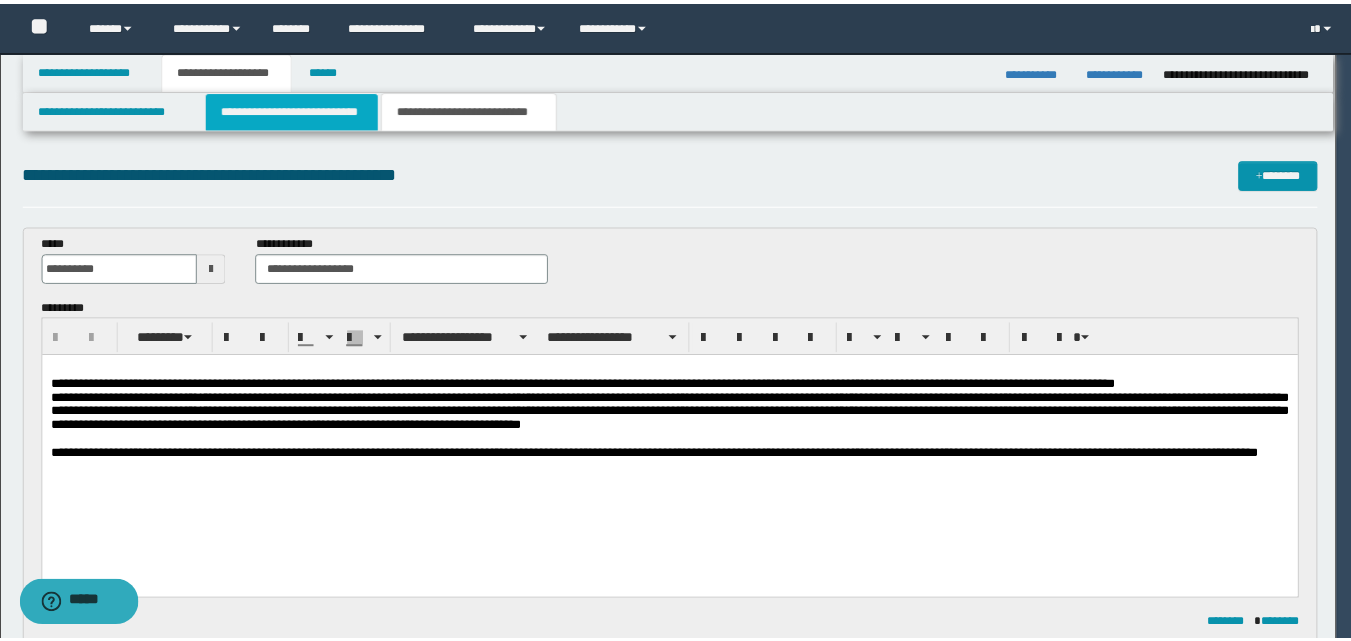 scroll, scrollTop: 0, scrollLeft: 0, axis: both 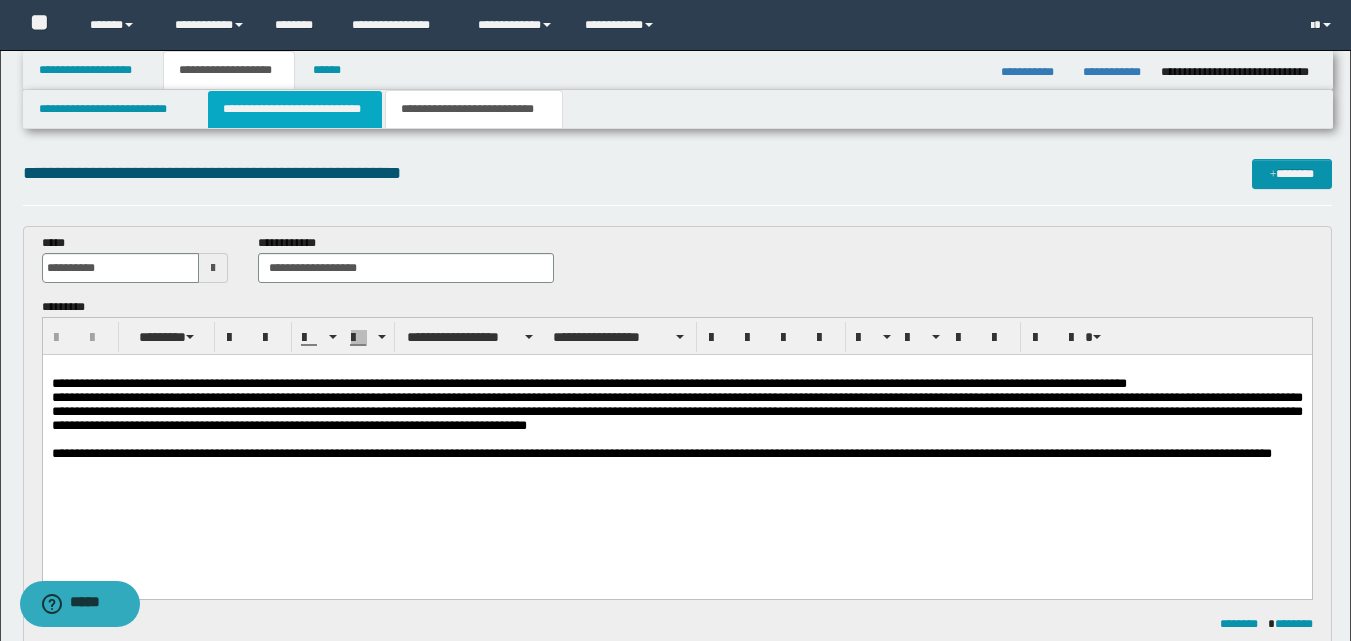 click on "**********" at bounding box center (295, 109) 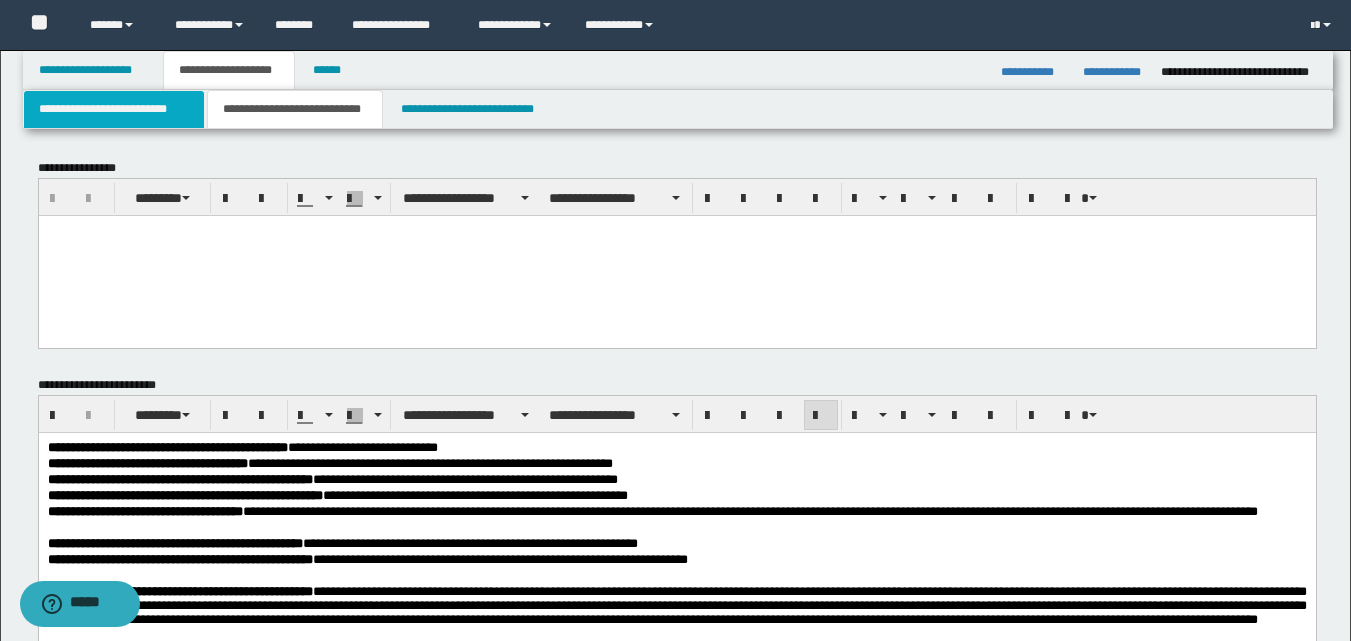 click on "**********" at bounding box center (114, 109) 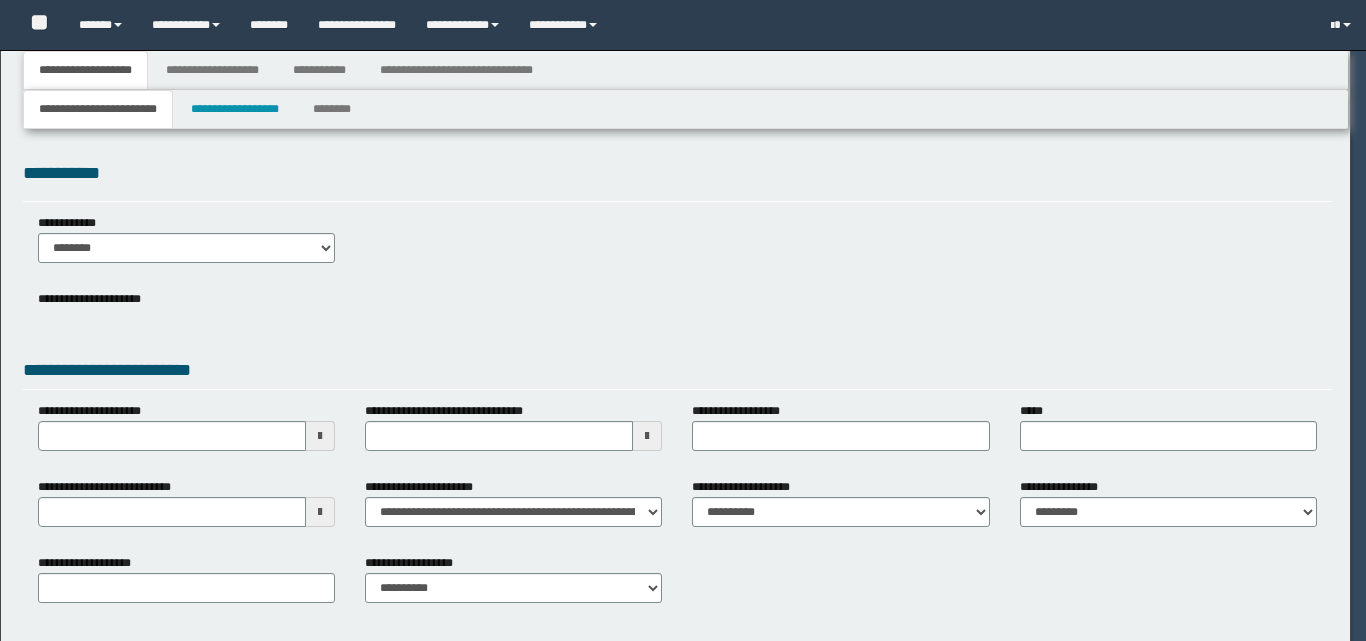 scroll, scrollTop: 0, scrollLeft: 0, axis: both 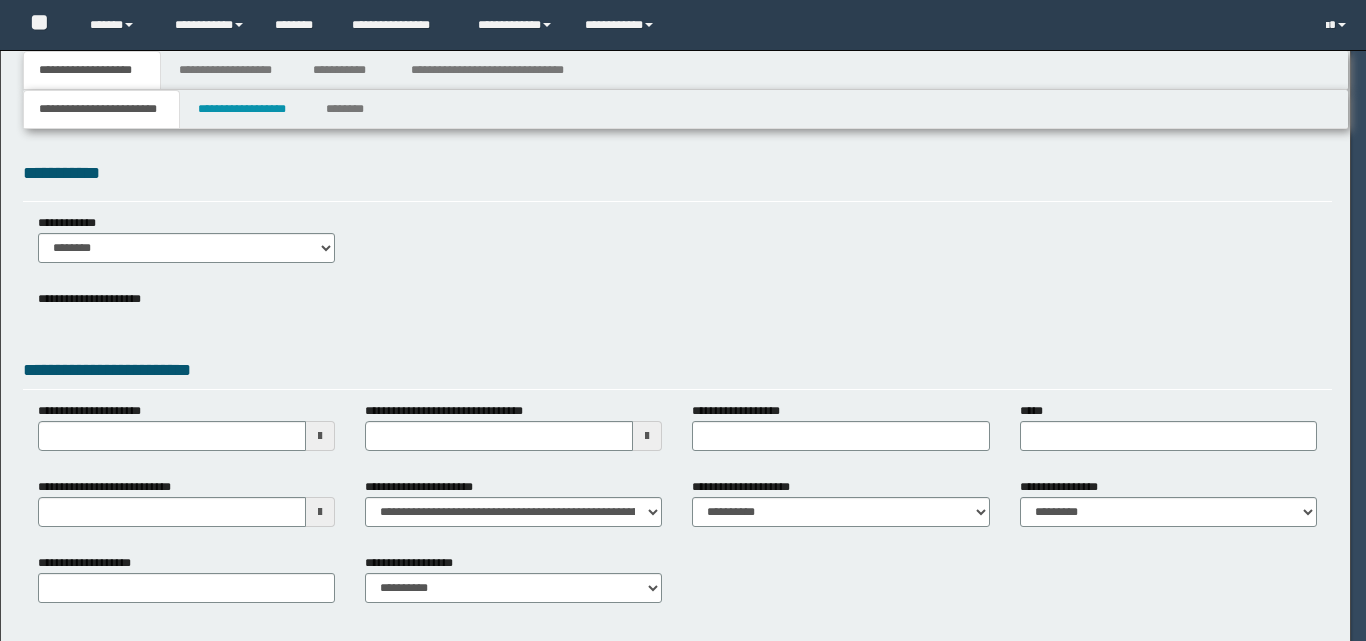 select on "*" 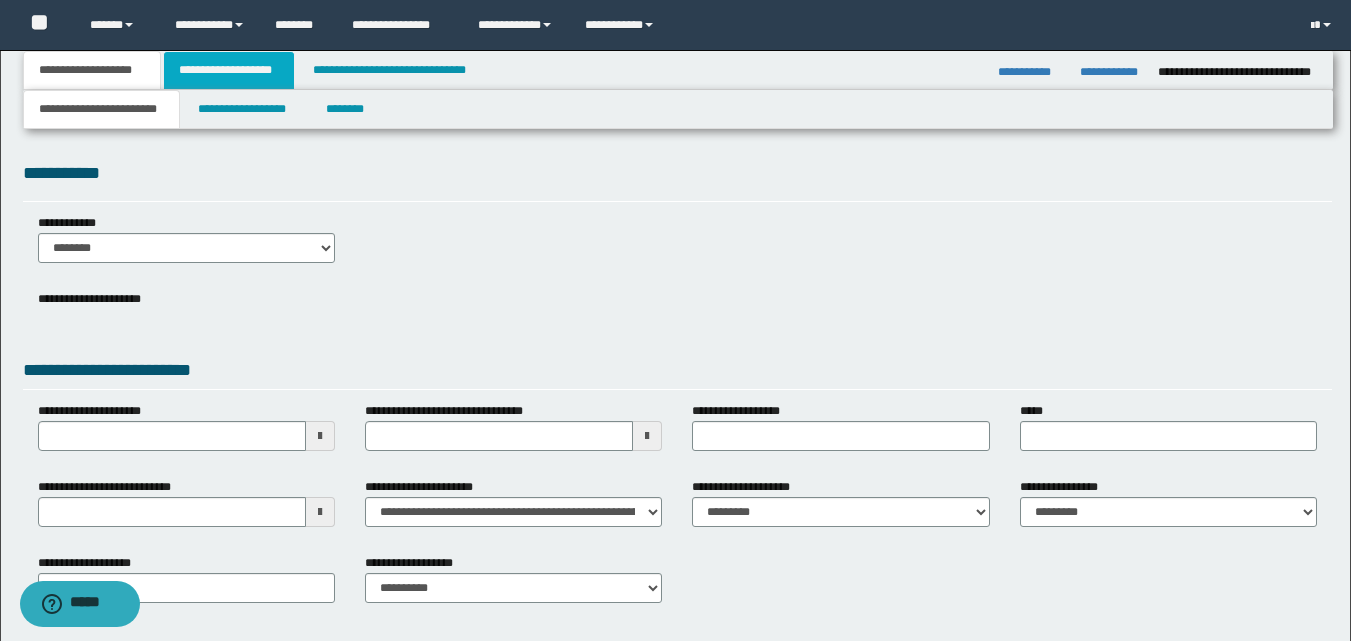 click on "**********" at bounding box center [229, 70] 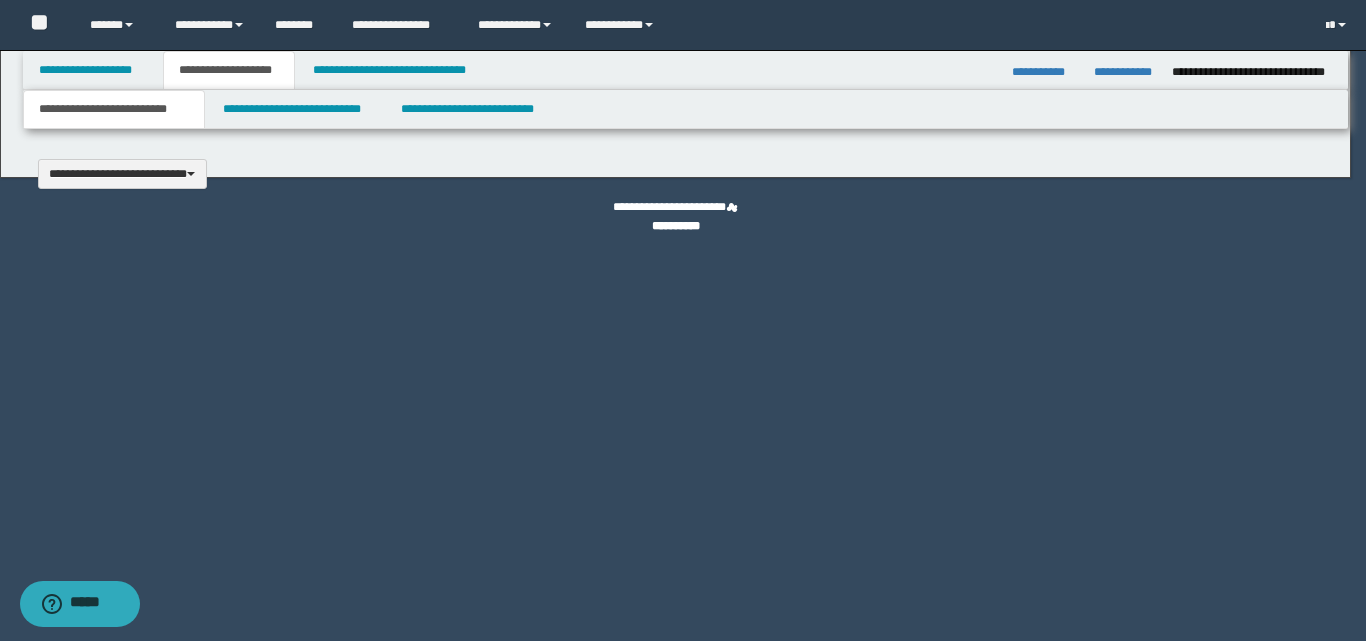 type 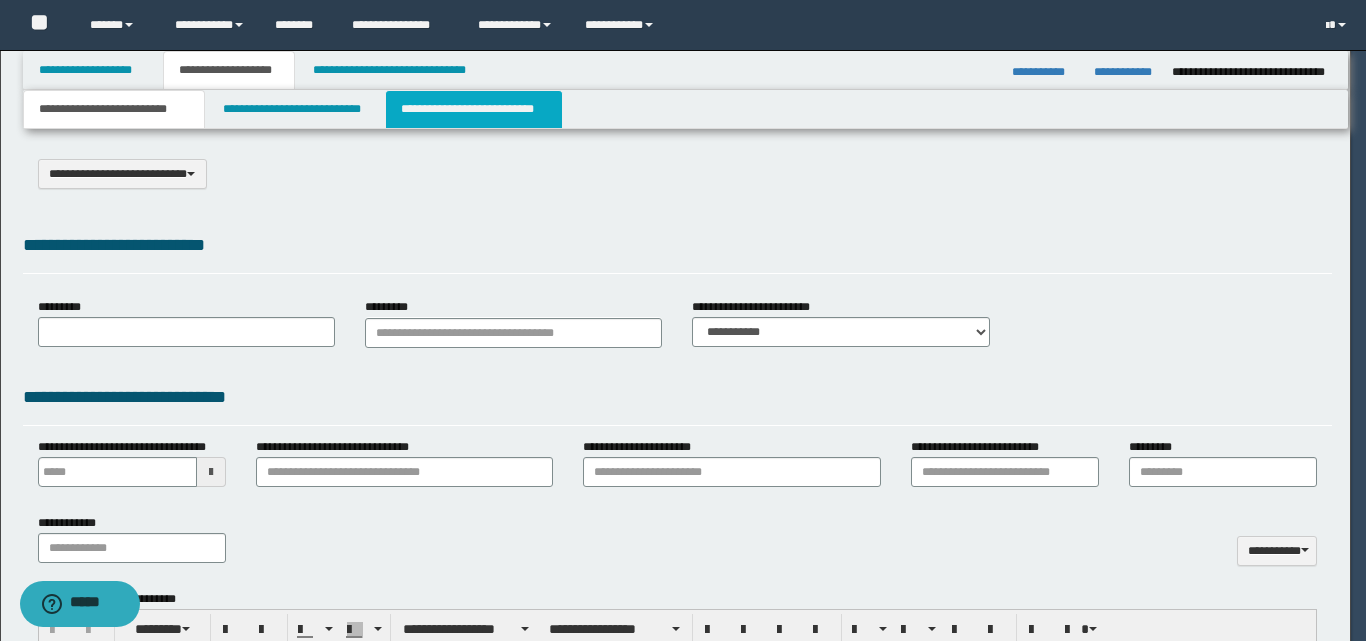 select on "*" 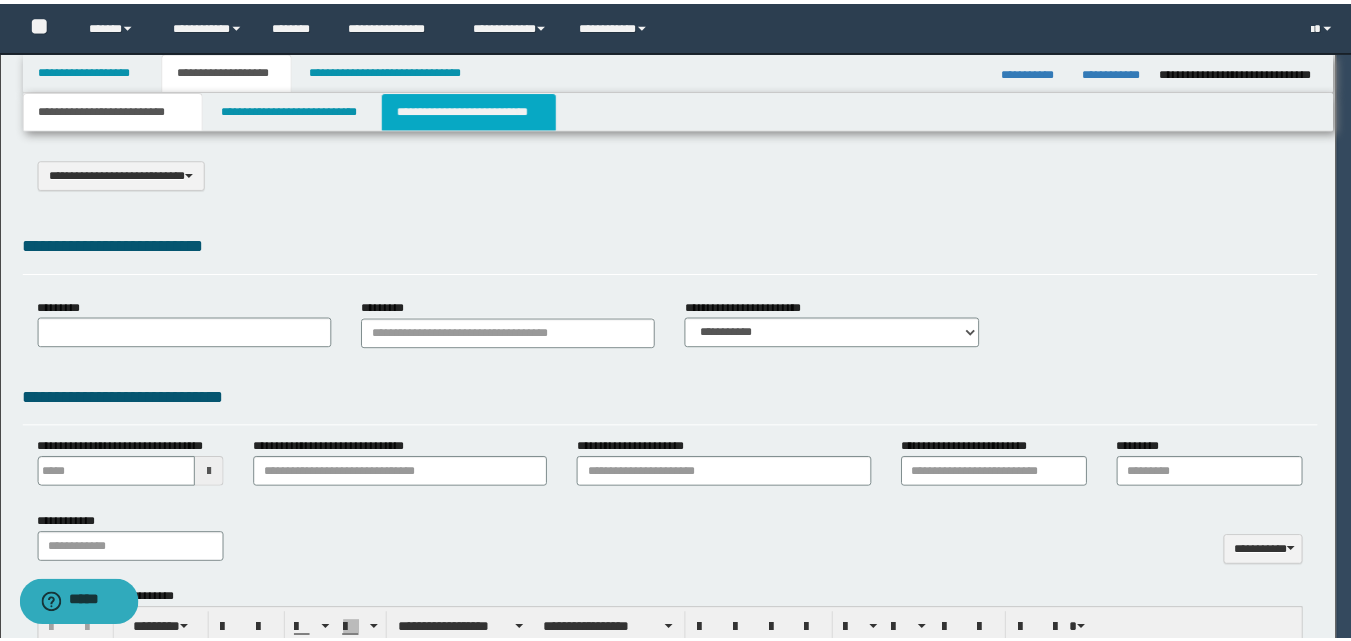 scroll, scrollTop: 0, scrollLeft: 0, axis: both 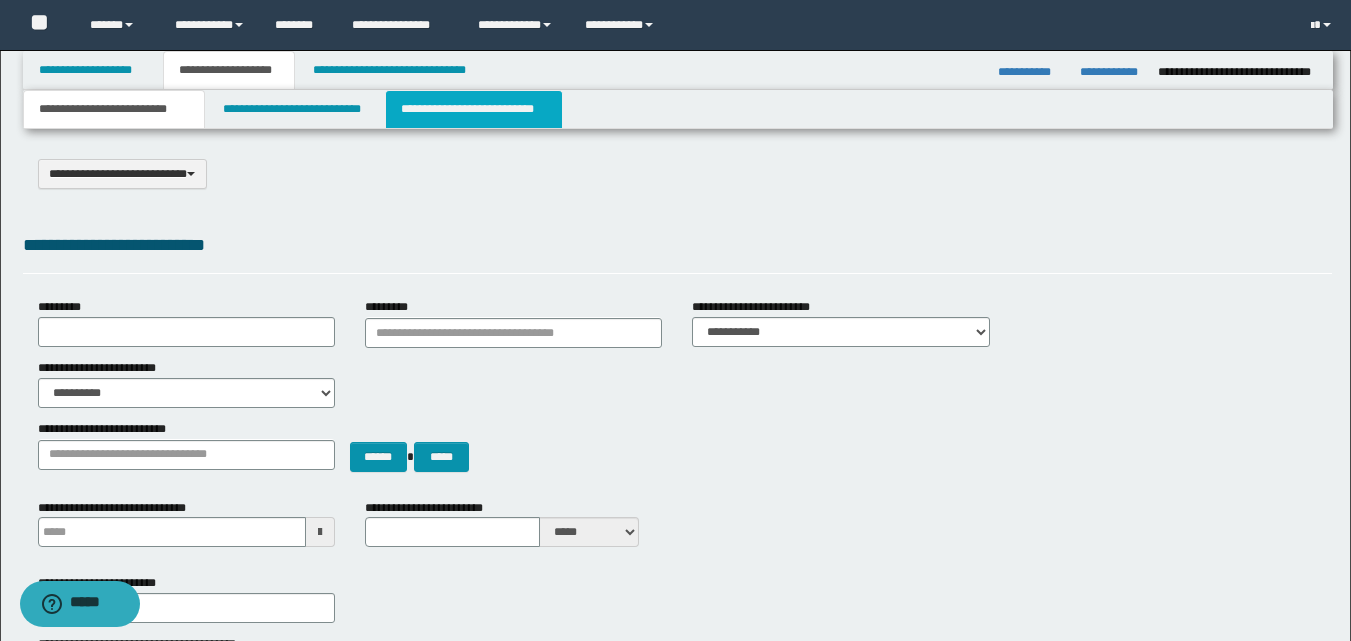 click on "**********" at bounding box center (474, 109) 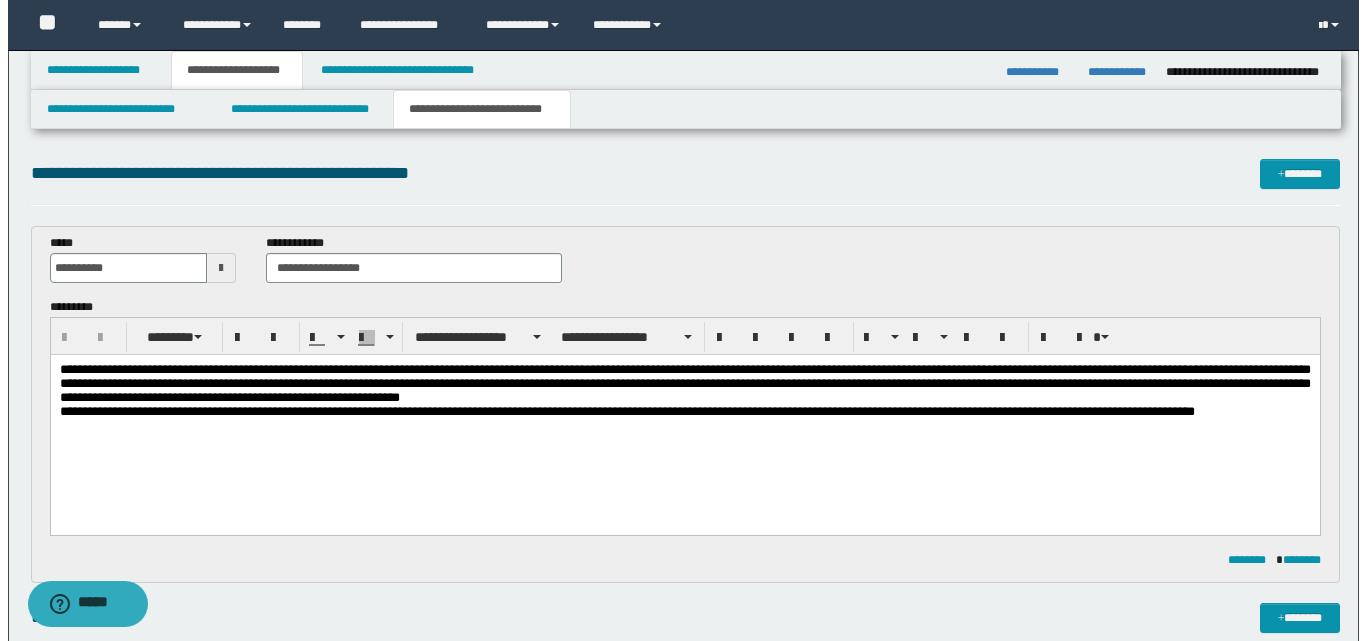 scroll, scrollTop: 0, scrollLeft: 0, axis: both 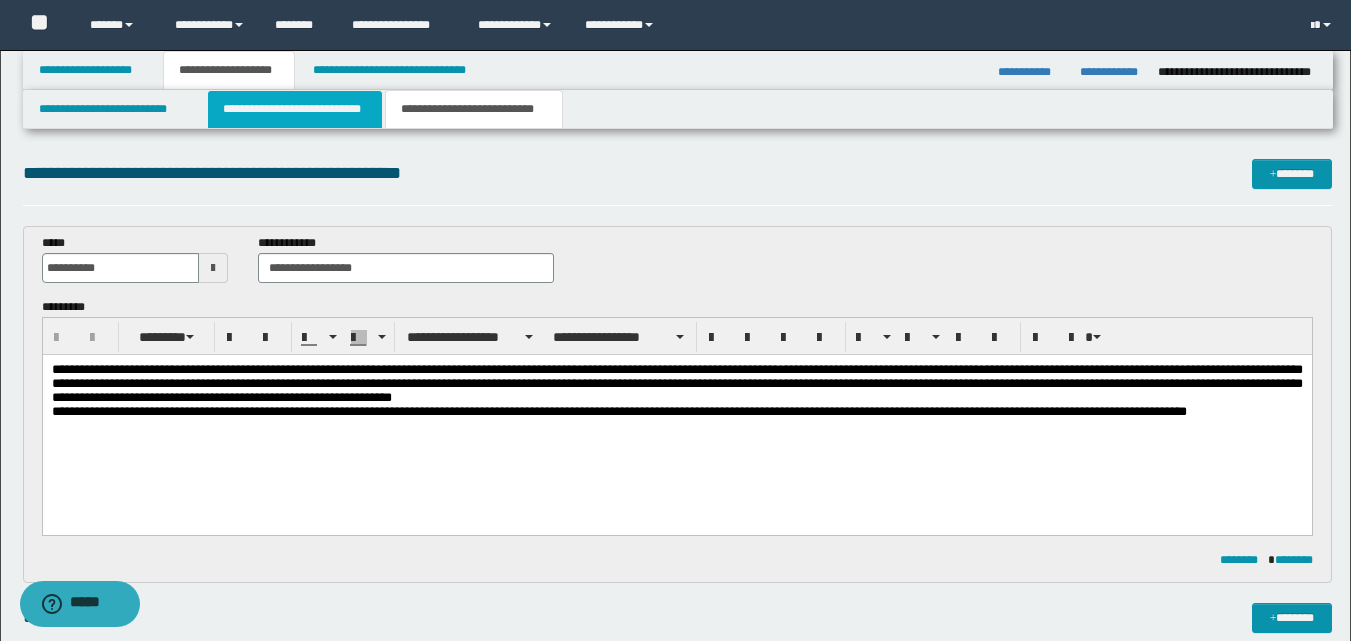 click on "**********" at bounding box center (295, 109) 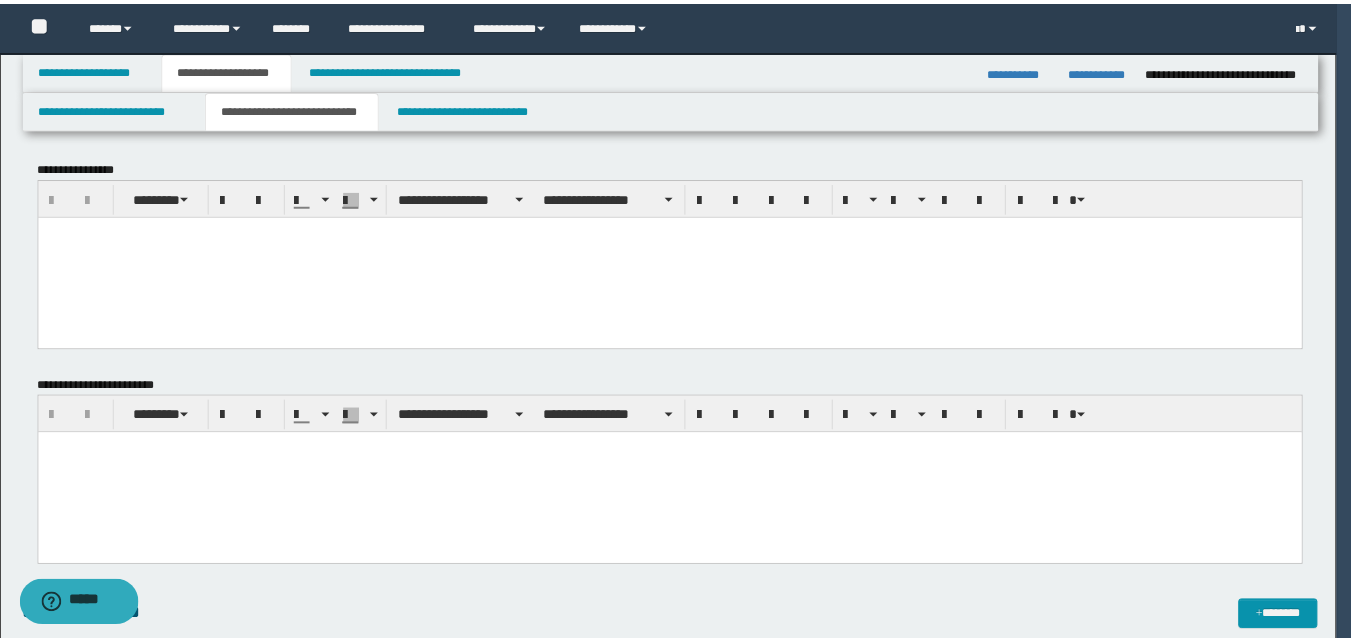 scroll, scrollTop: 0, scrollLeft: 0, axis: both 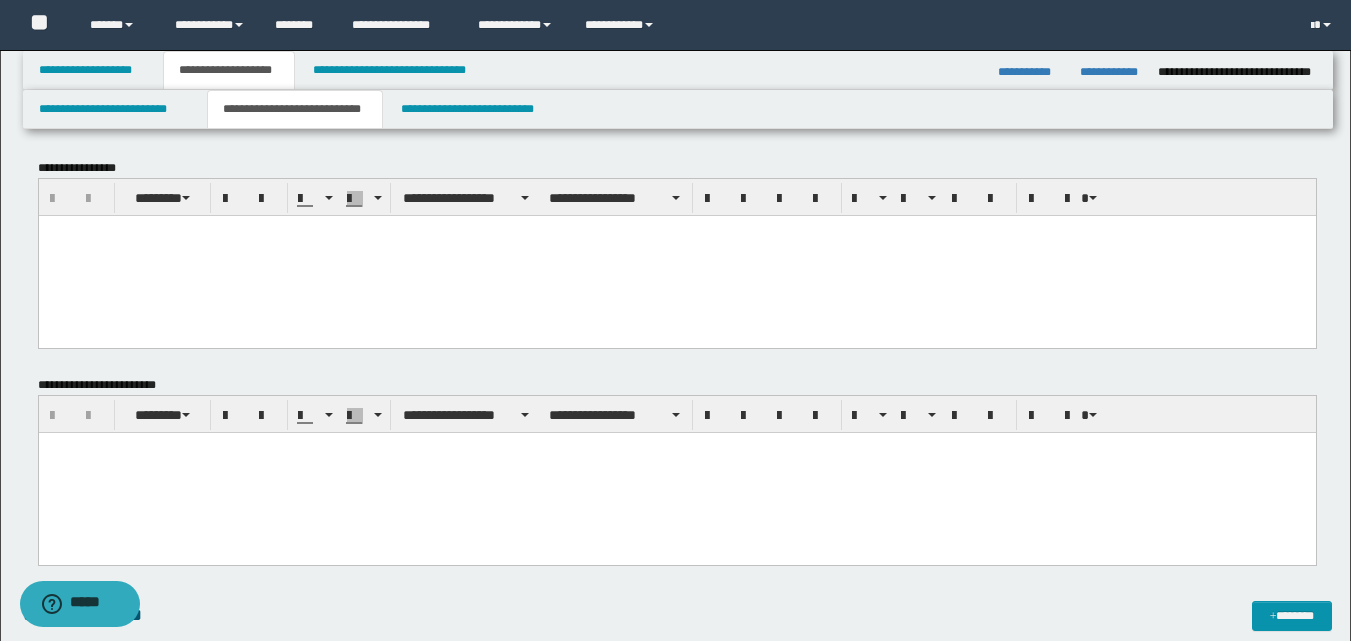 drag, startPoint x: 62, startPoint y: 435, endPoint x: 68, endPoint y: 458, distance: 23.769728 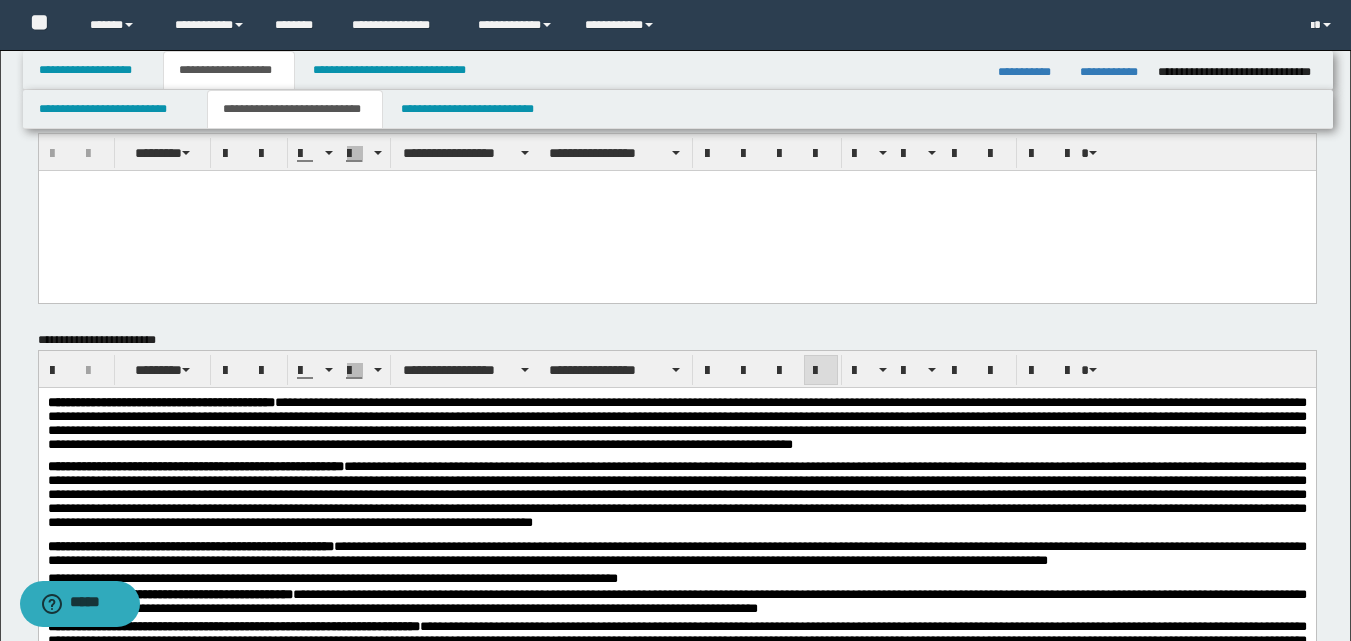 scroll, scrollTop: 0, scrollLeft: 0, axis: both 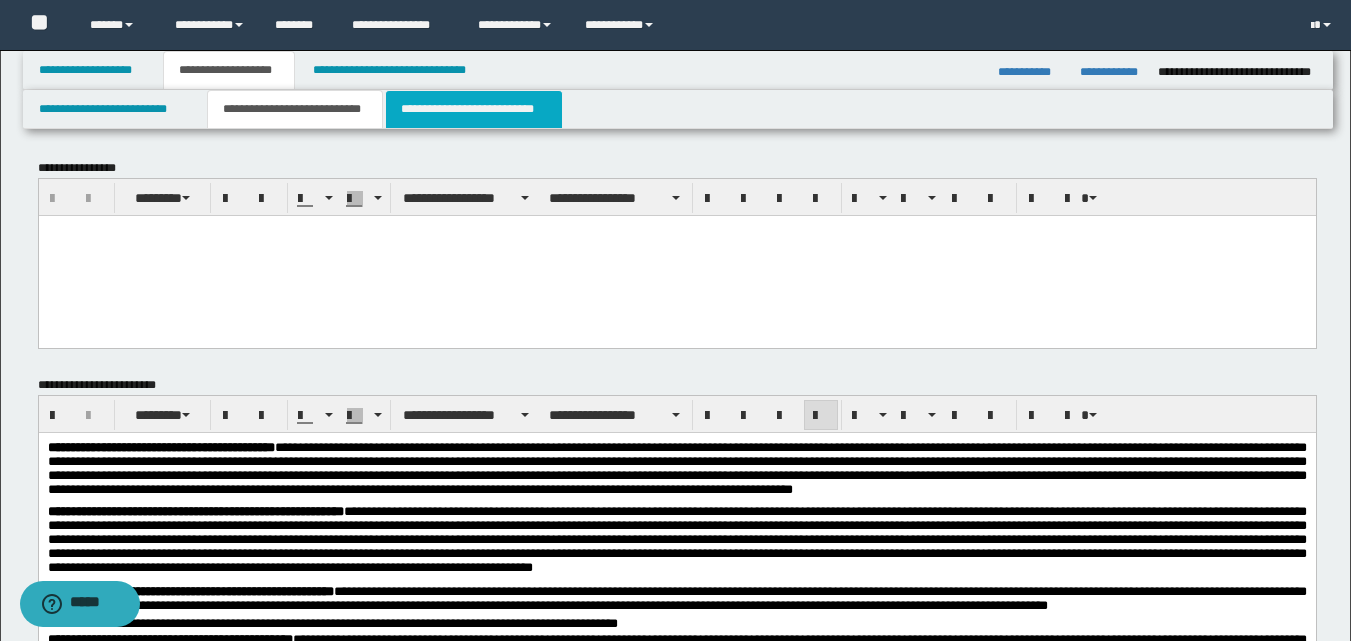 click on "**********" at bounding box center (474, 109) 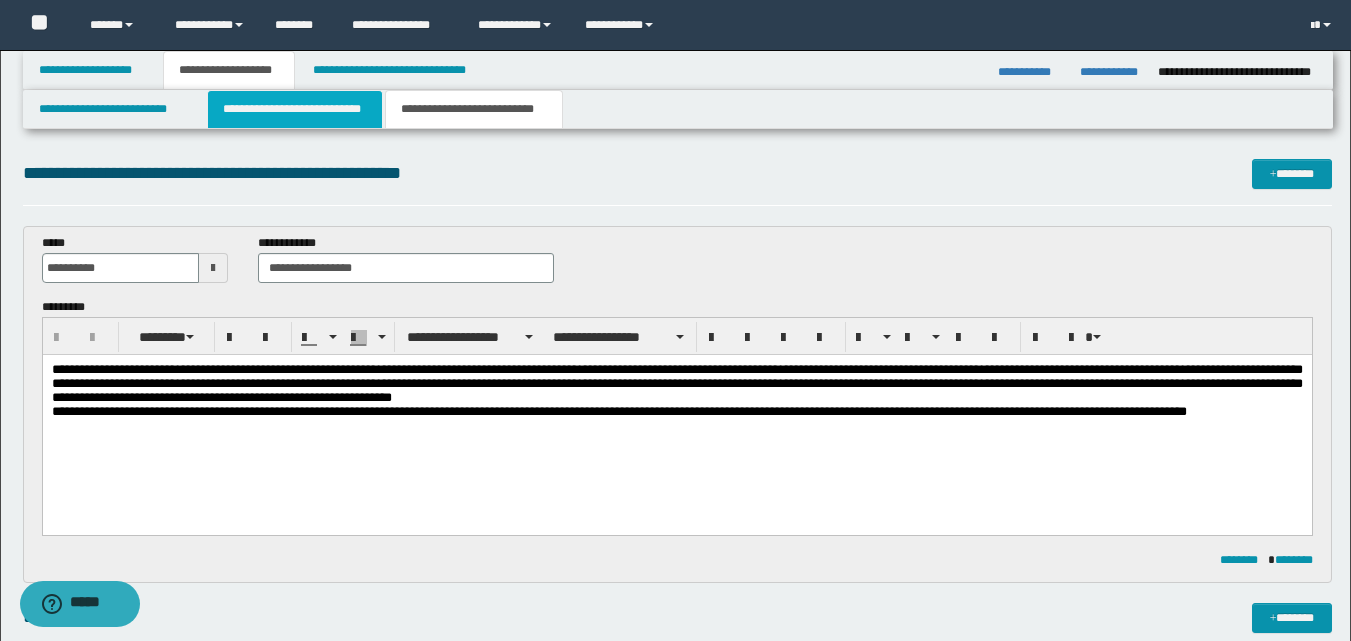 click on "**********" at bounding box center (295, 109) 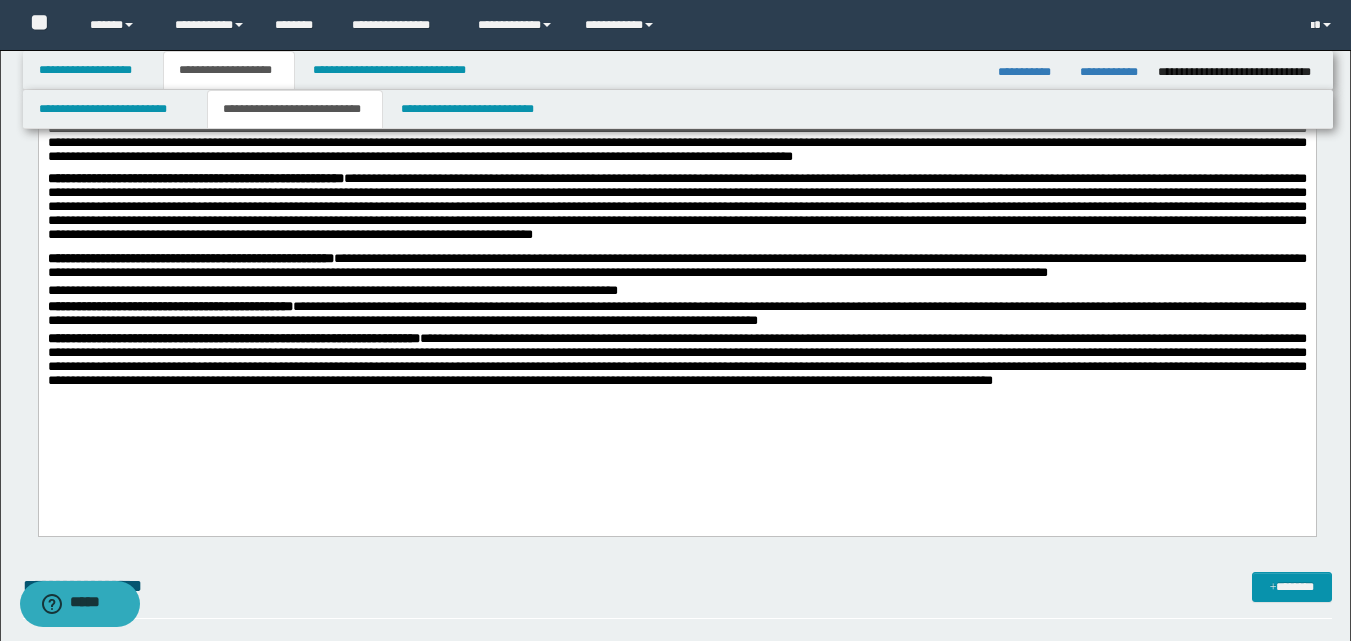 scroll, scrollTop: 0, scrollLeft: 0, axis: both 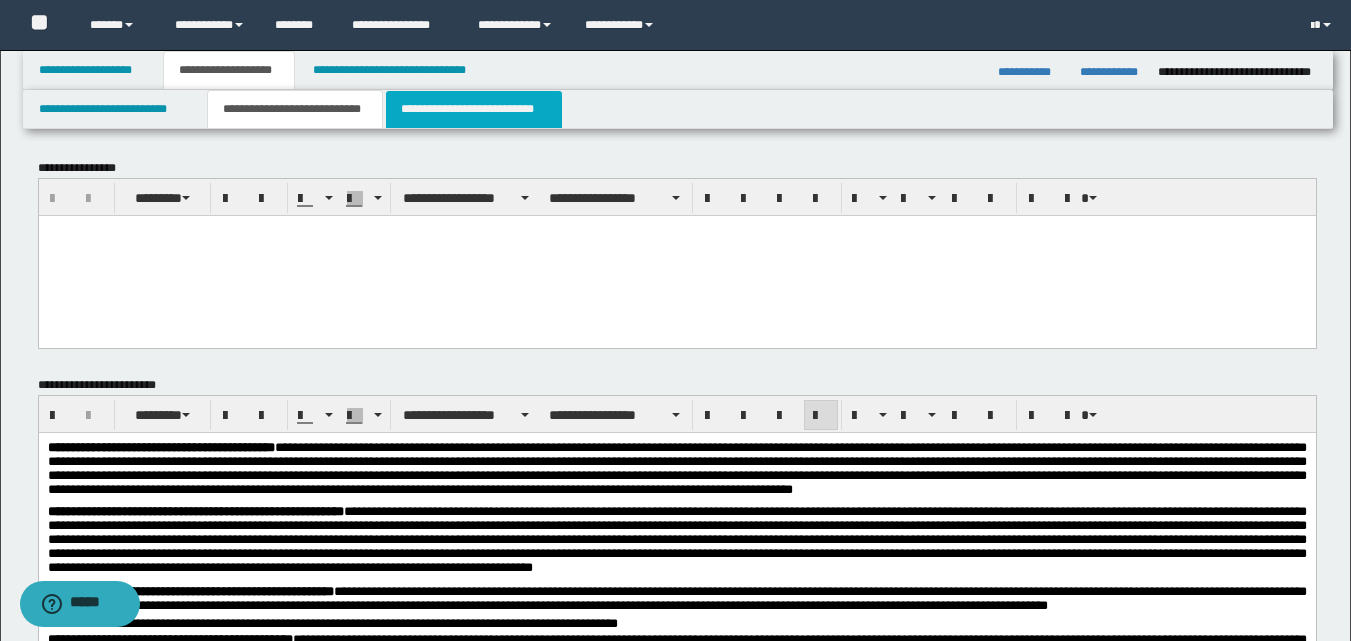 click on "**********" at bounding box center [474, 109] 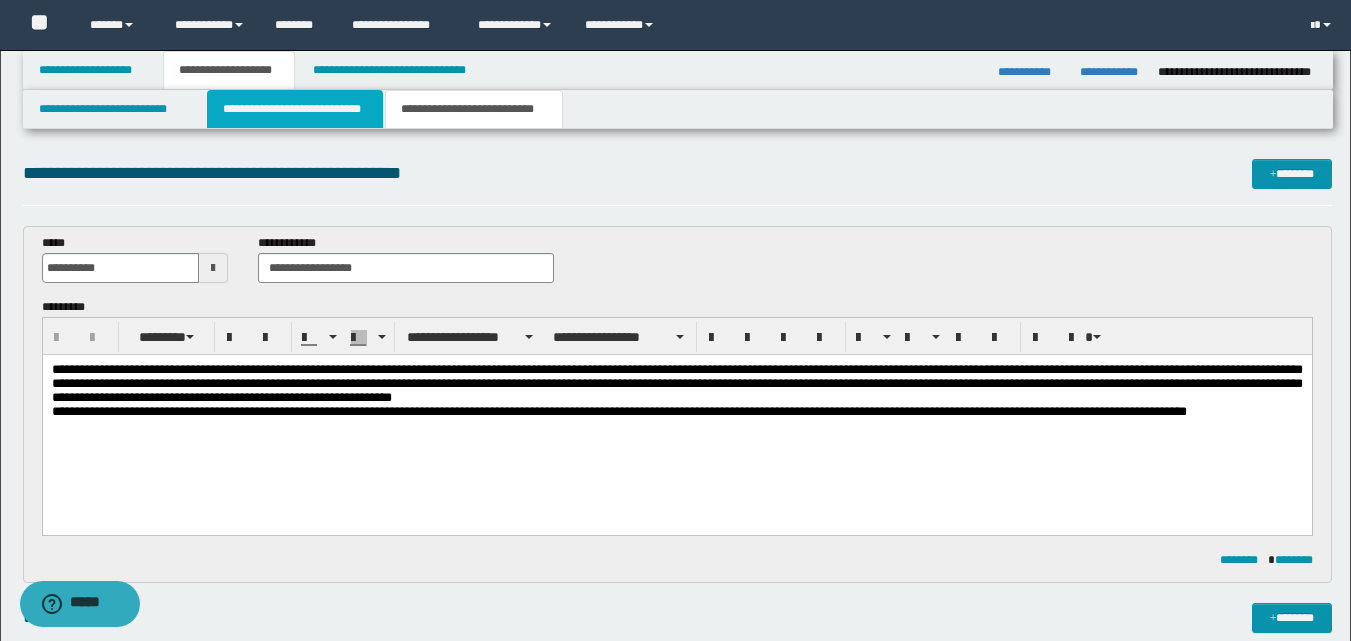 click on "**********" at bounding box center [295, 109] 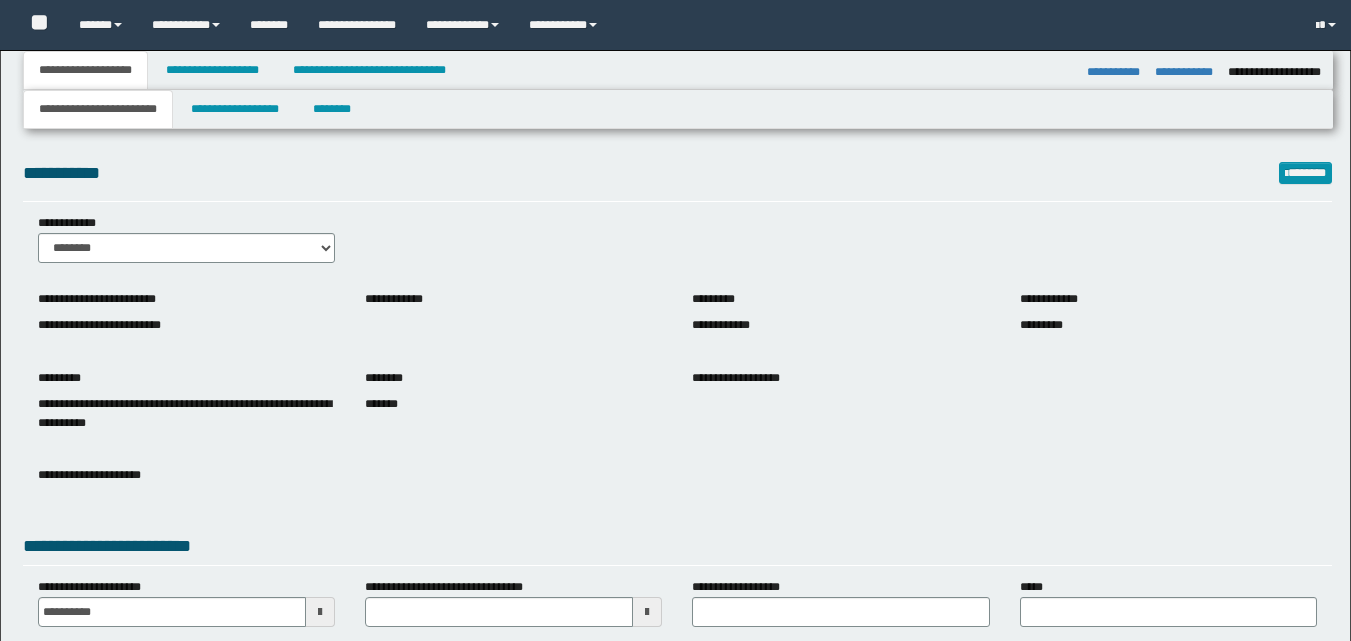 select on "**" 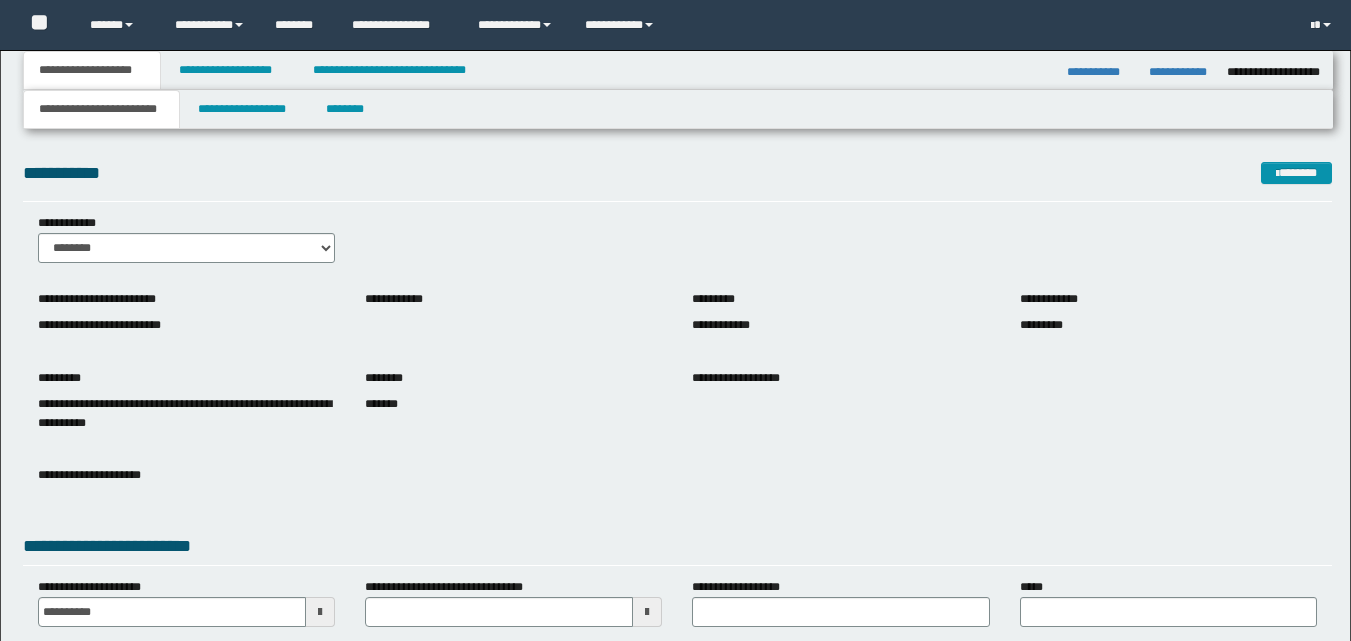 scroll, scrollTop: 0, scrollLeft: 0, axis: both 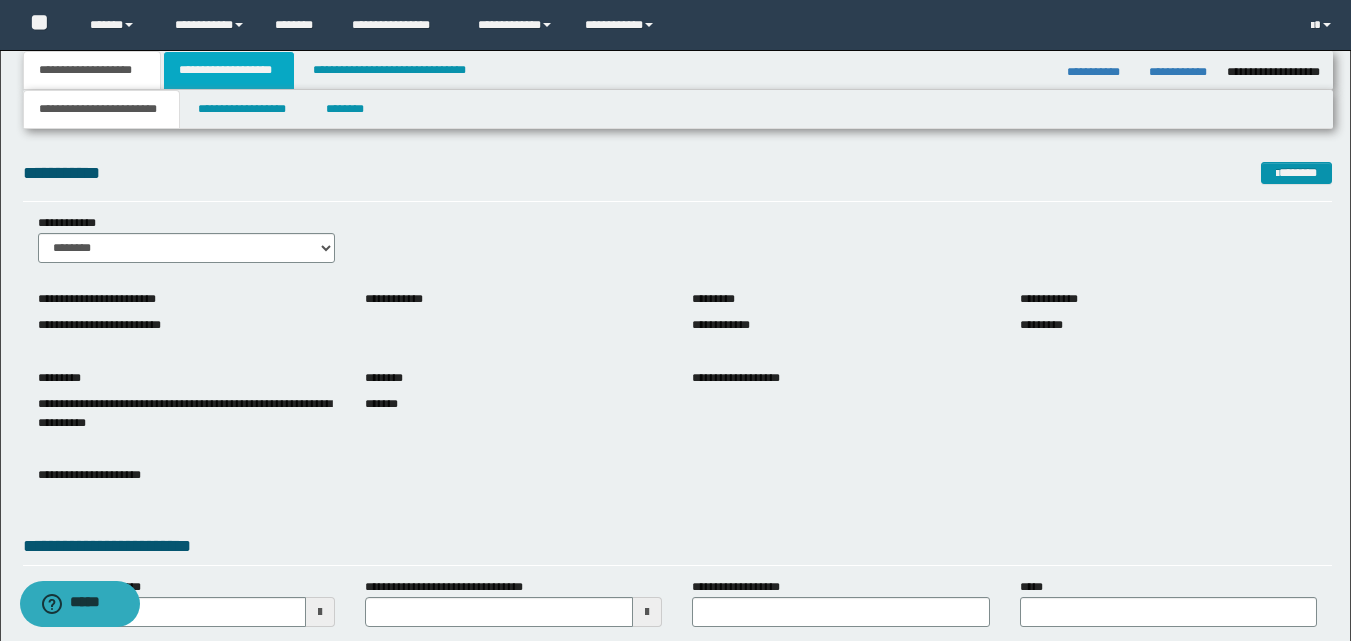 click on "**********" at bounding box center [229, 70] 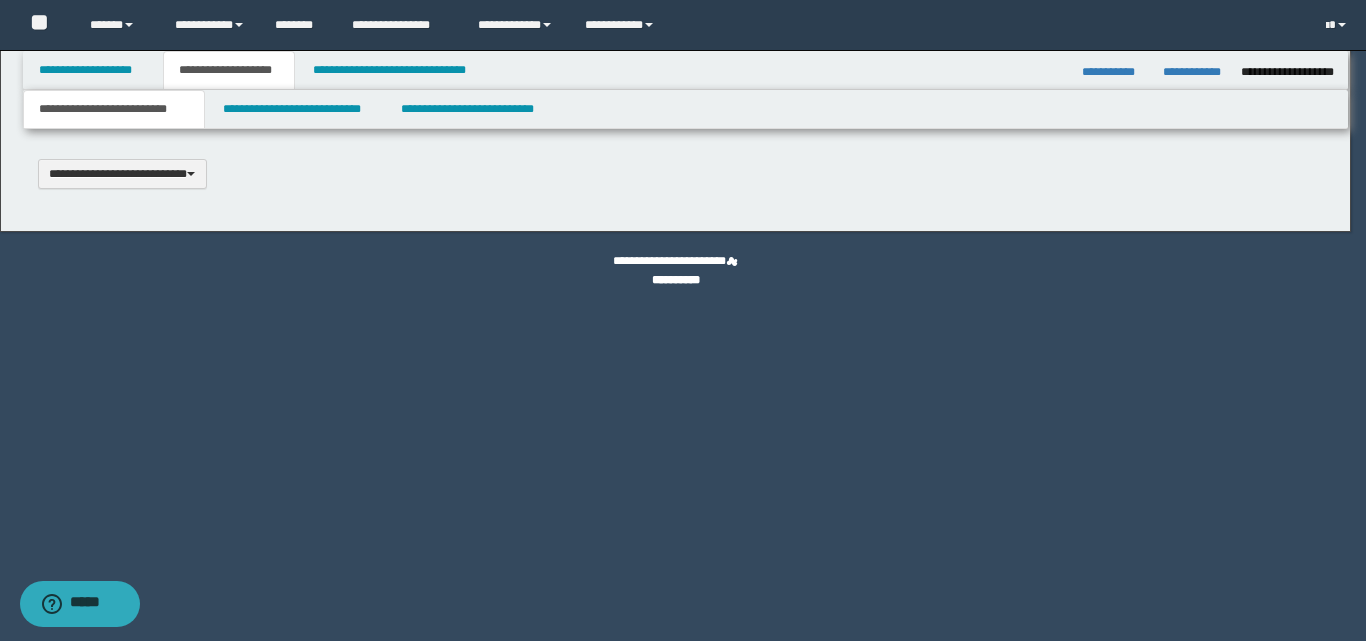 scroll, scrollTop: 0, scrollLeft: 0, axis: both 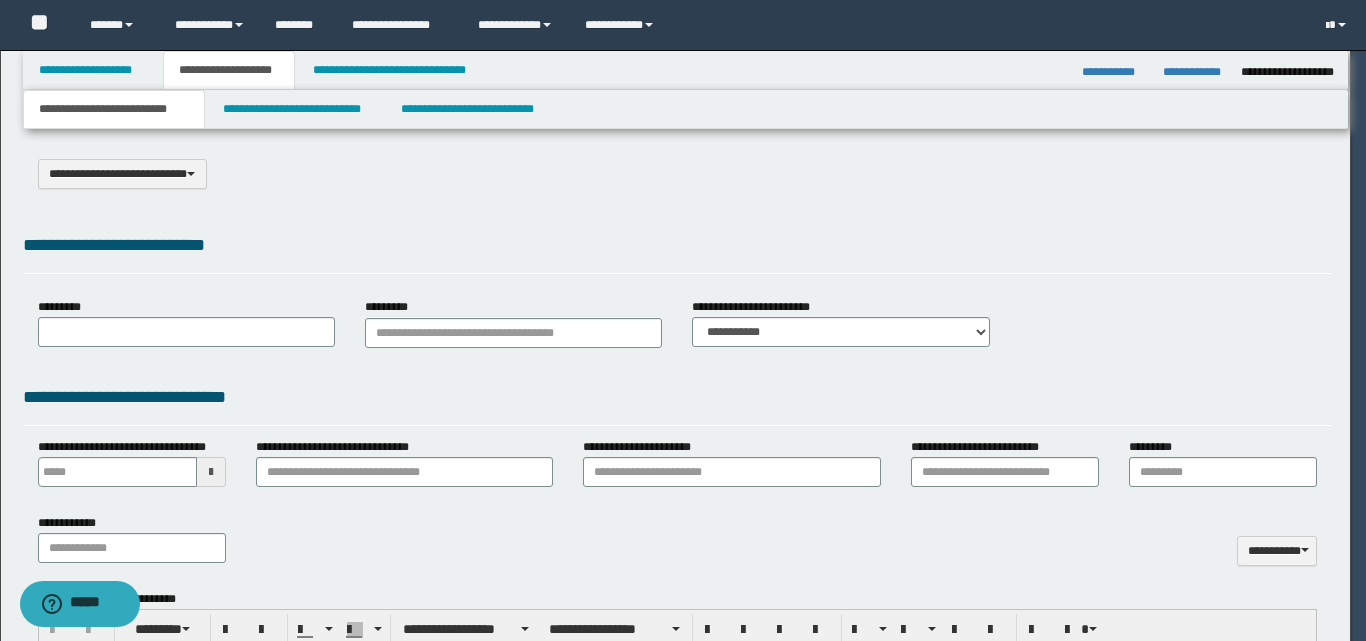 select on "*" 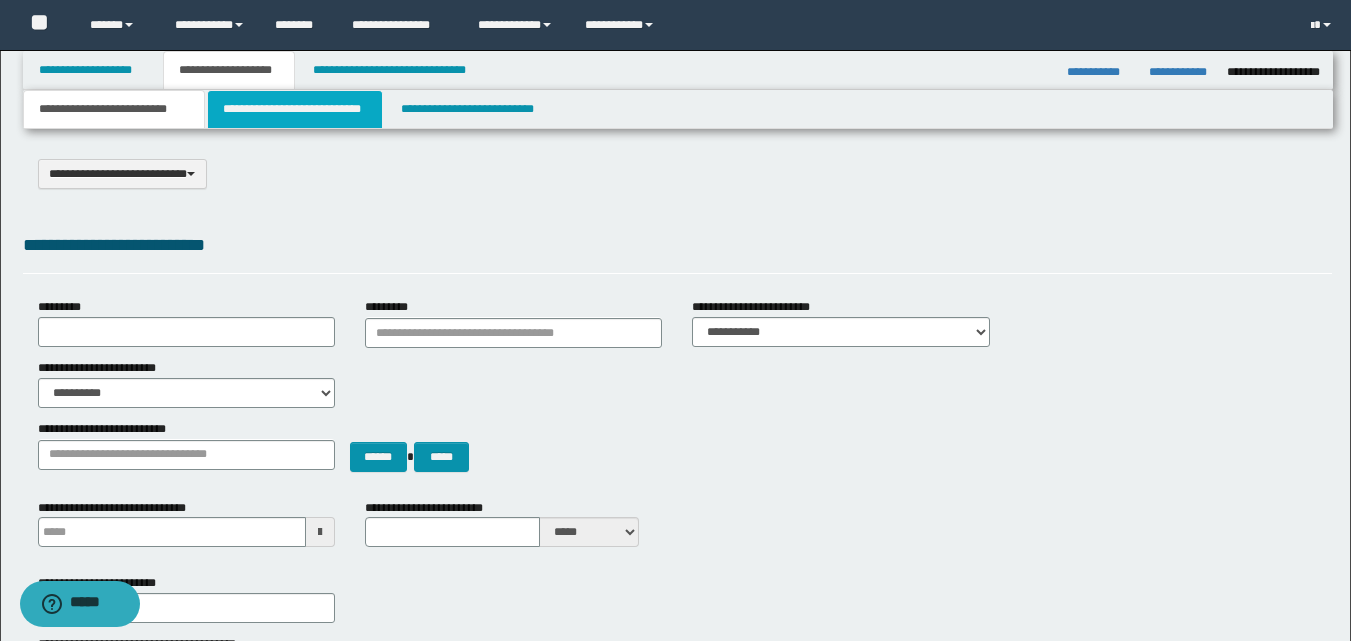 drag, startPoint x: 279, startPoint y: 104, endPoint x: 297, endPoint y: 90, distance: 22.803509 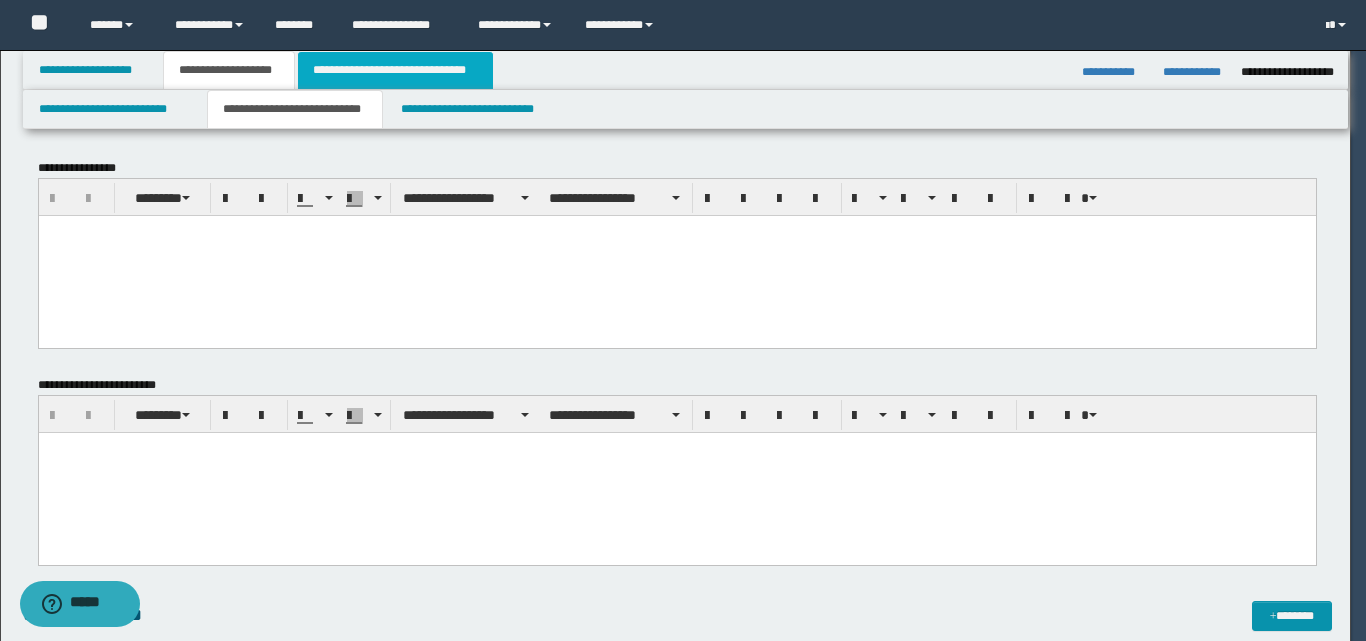 scroll, scrollTop: 0, scrollLeft: 0, axis: both 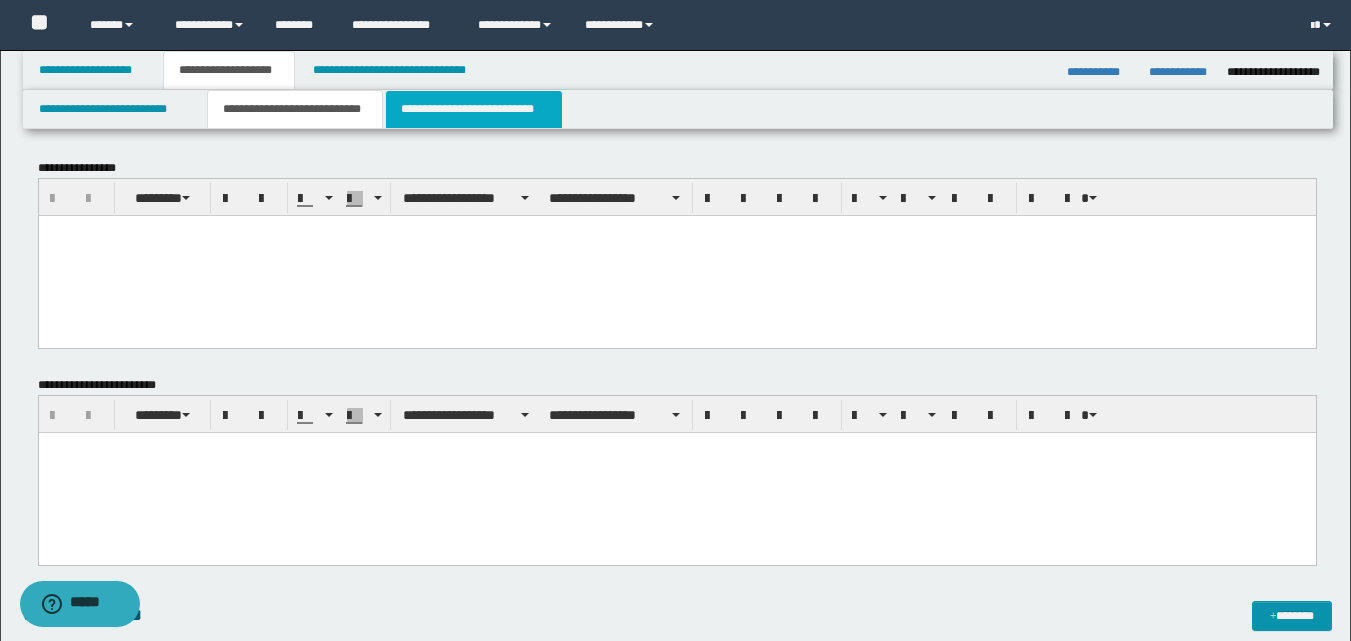 click on "**********" at bounding box center [474, 109] 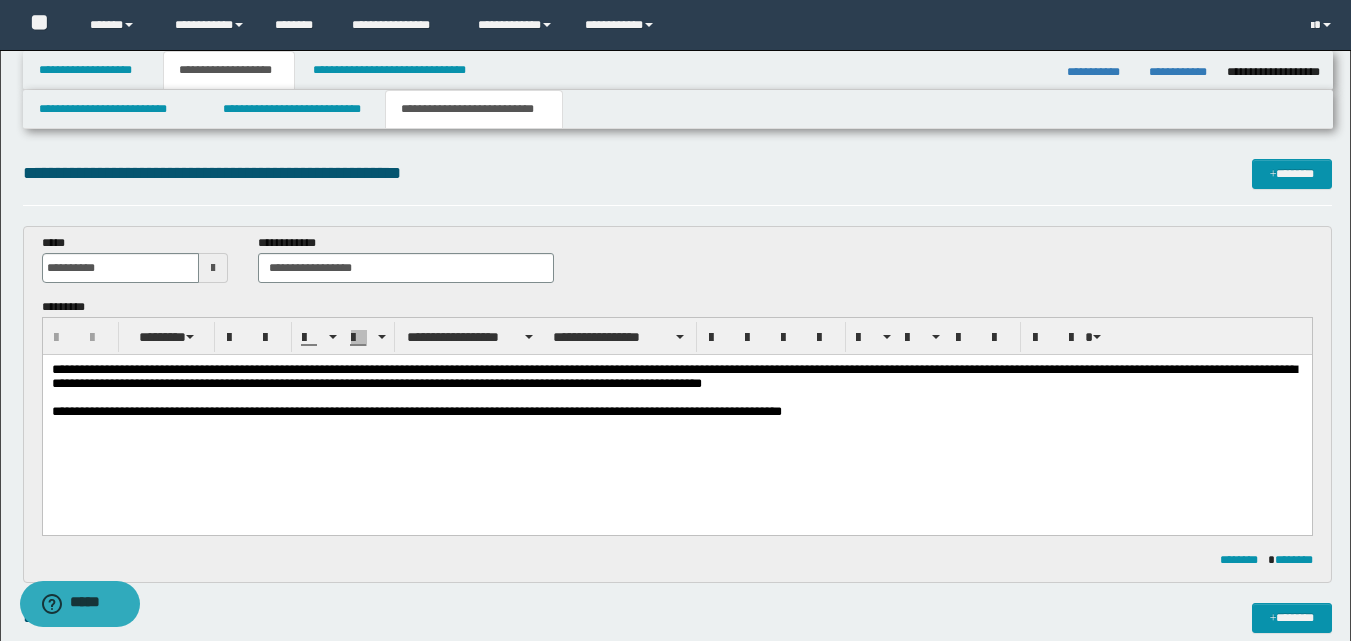 scroll, scrollTop: 0, scrollLeft: 0, axis: both 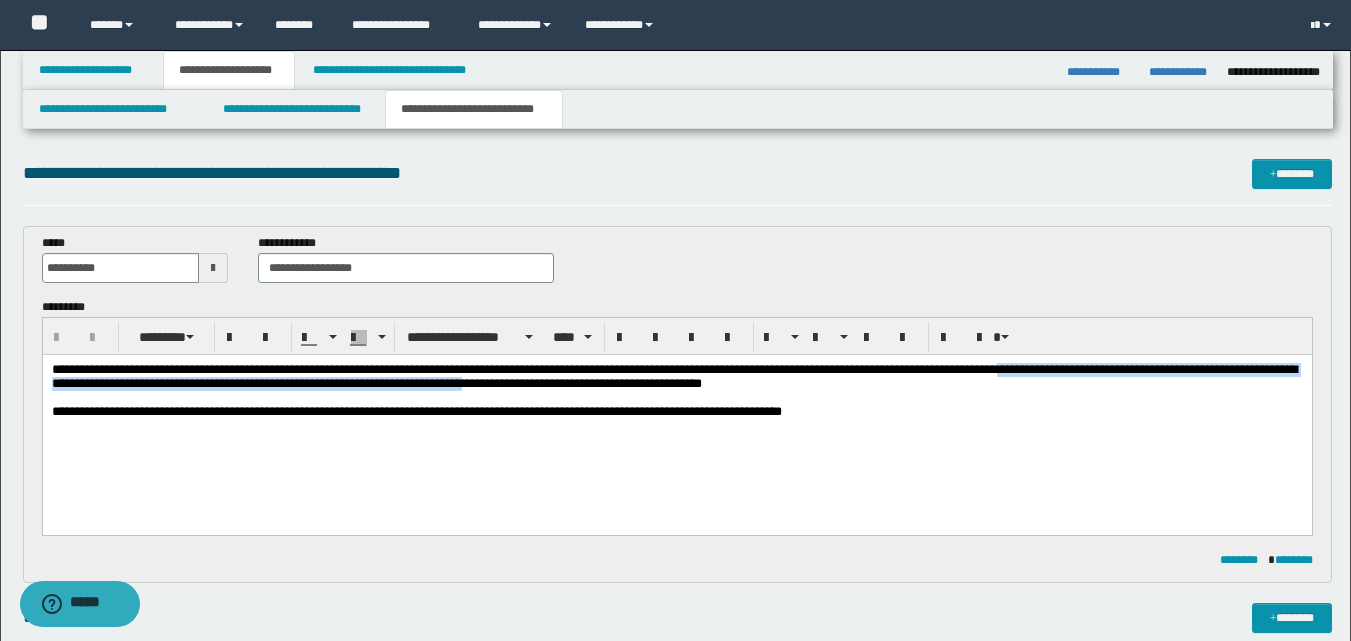 drag, startPoint x: 1084, startPoint y: 373, endPoint x: 650, endPoint y: 386, distance: 434.19467 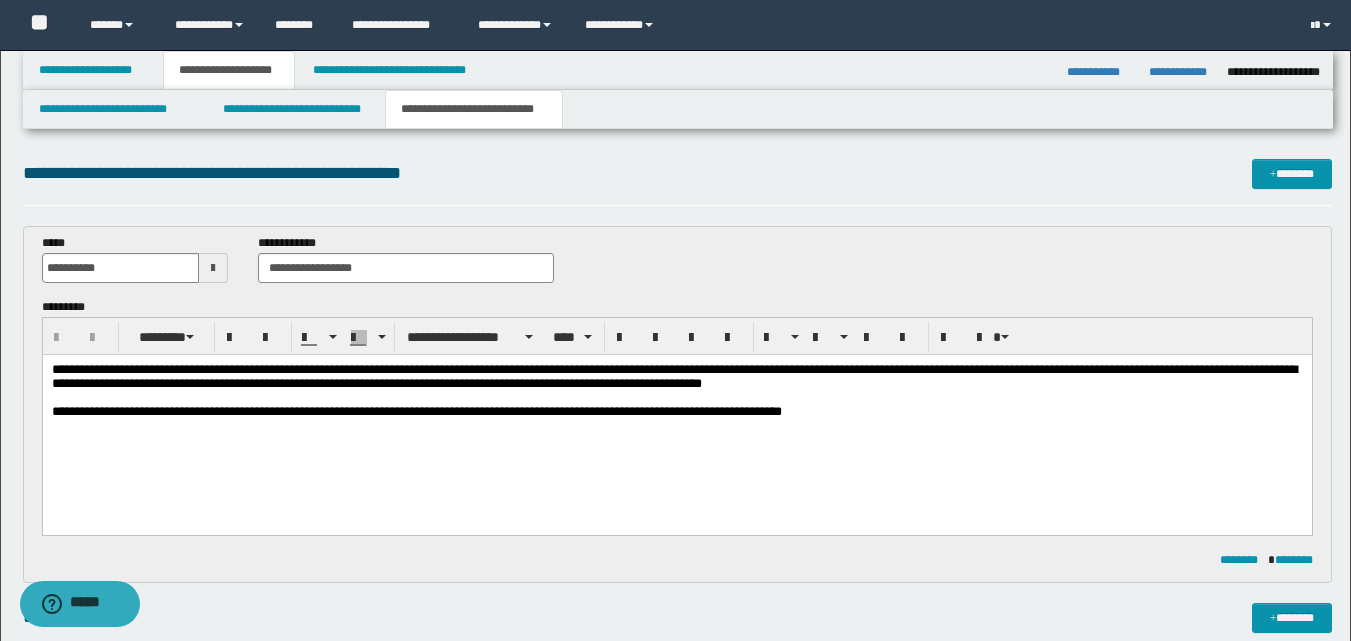 click on "**********" at bounding box center [676, 416] 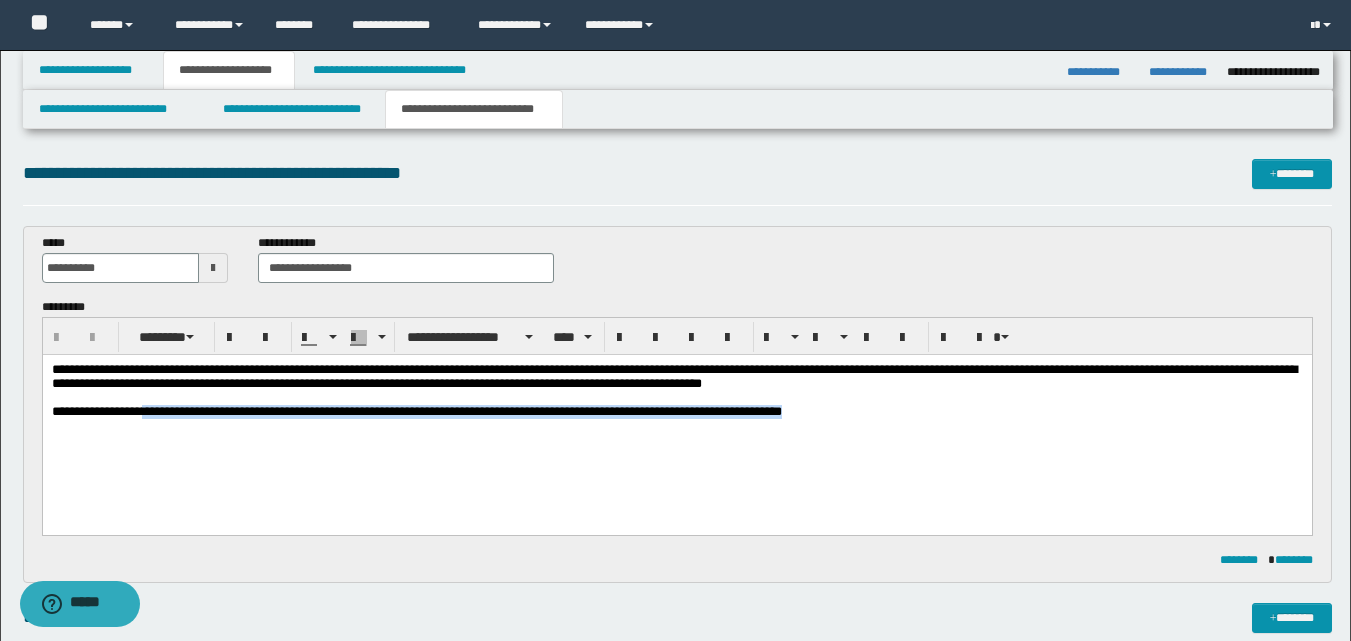 drag, startPoint x: 152, startPoint y: 419, endPoint x: 858, endPoint y: 418, distance: 706.00073 